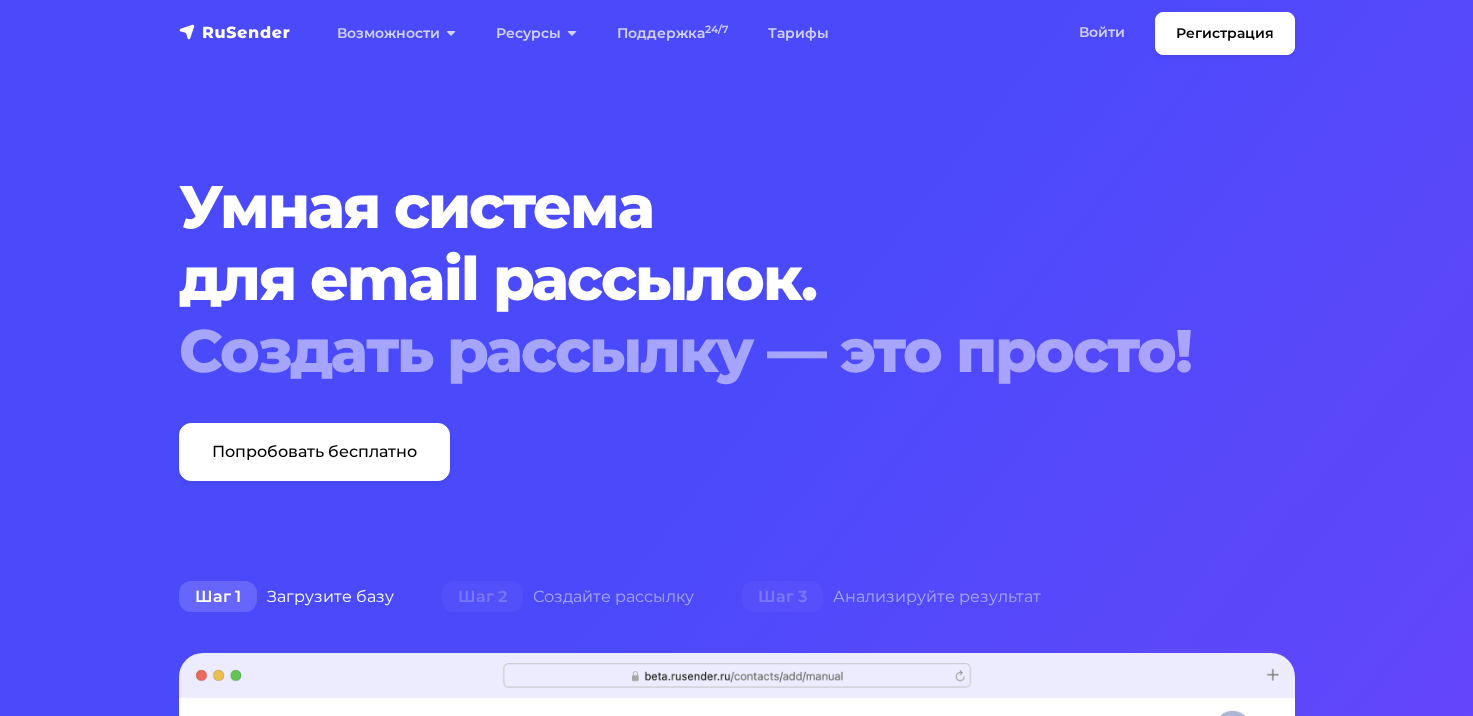 scroll, scrollTop: 0, scrollLeft: 0, axis: both 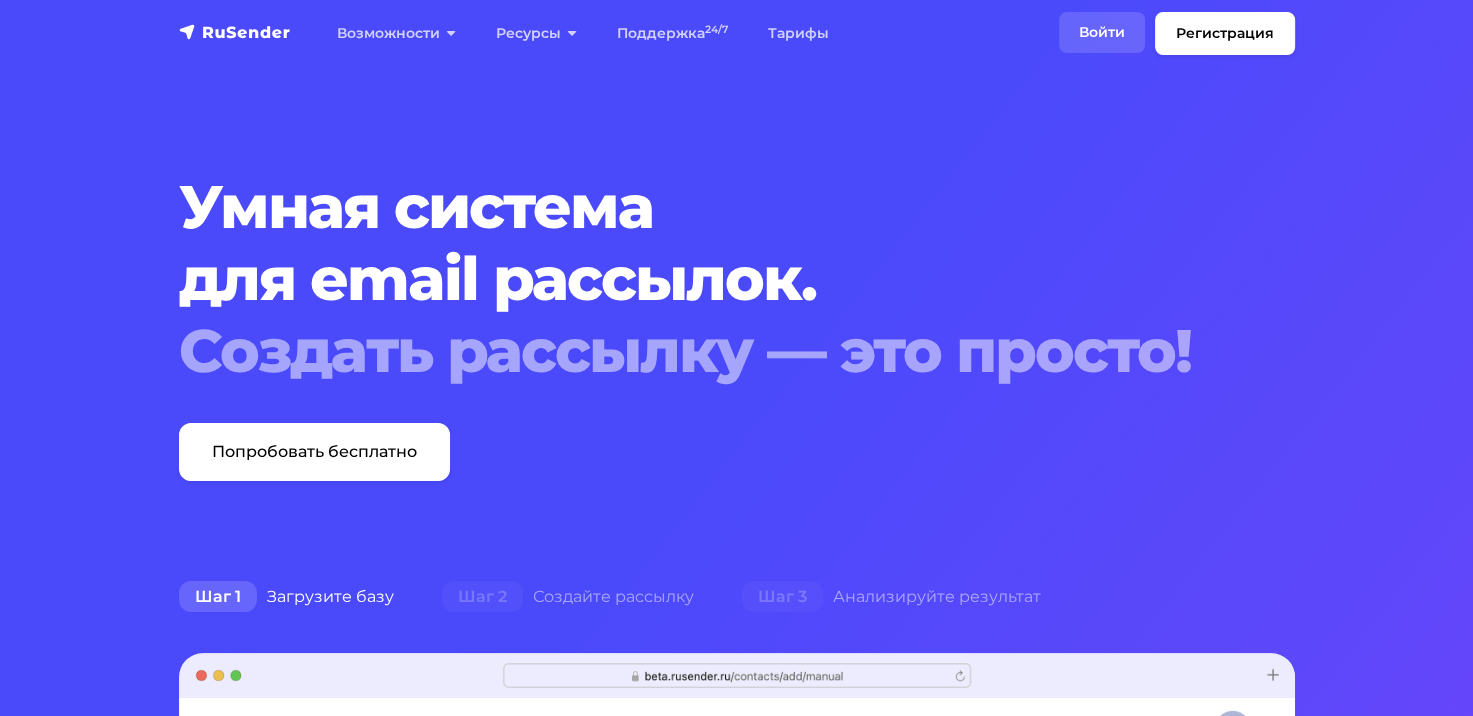 click on "Войти" at bounding box center [1102, 32] 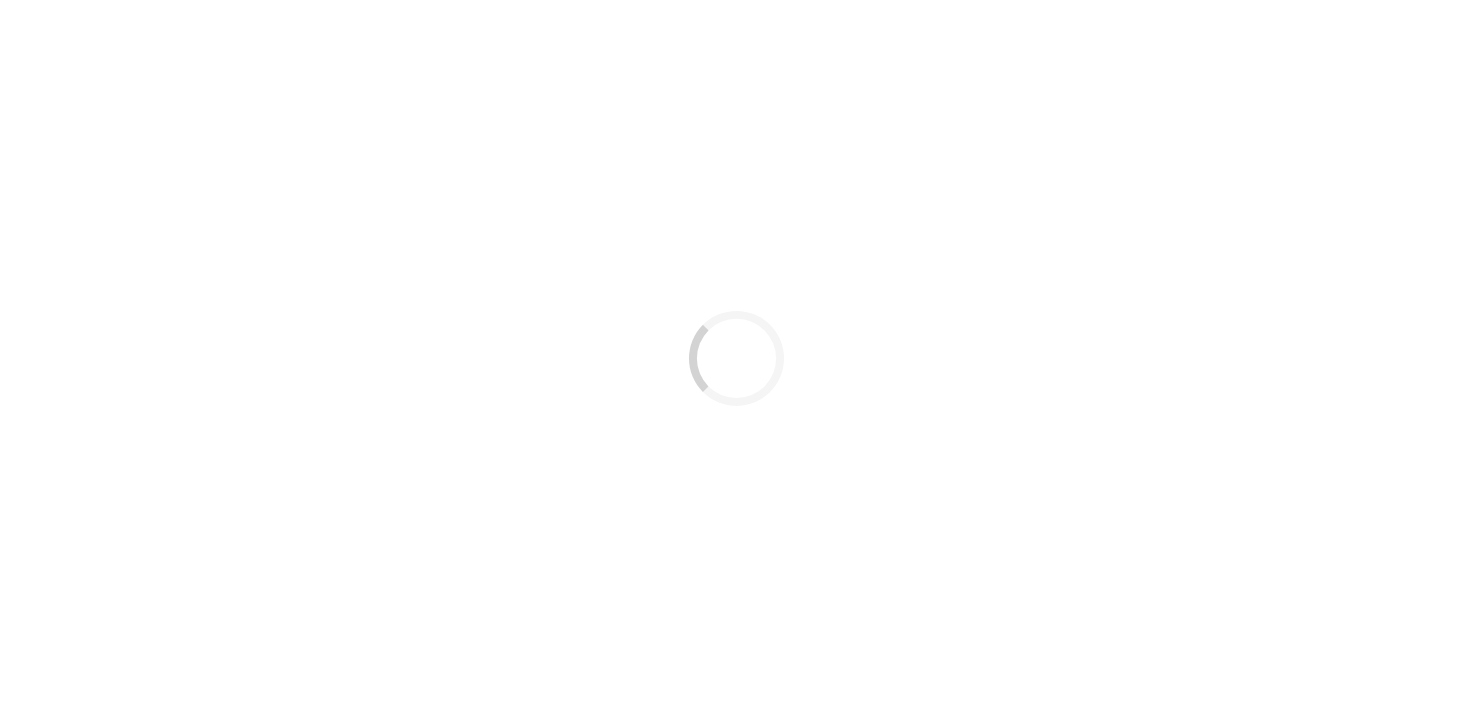scroll, scrollTop: 0, scrollLeft: 0, axis: both 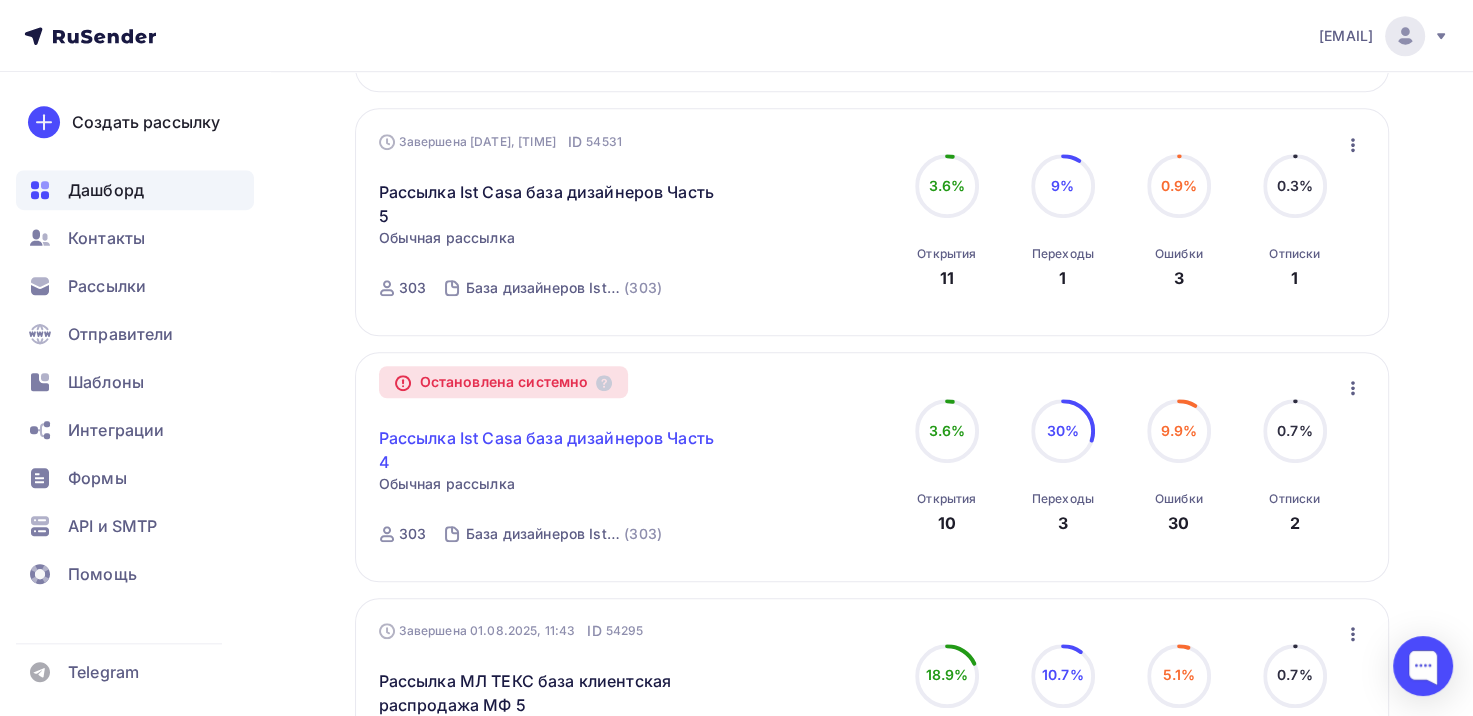 click on "Рассылка Ist Casa база дизайнеров Часть 4" at bounding box center (550, 450) 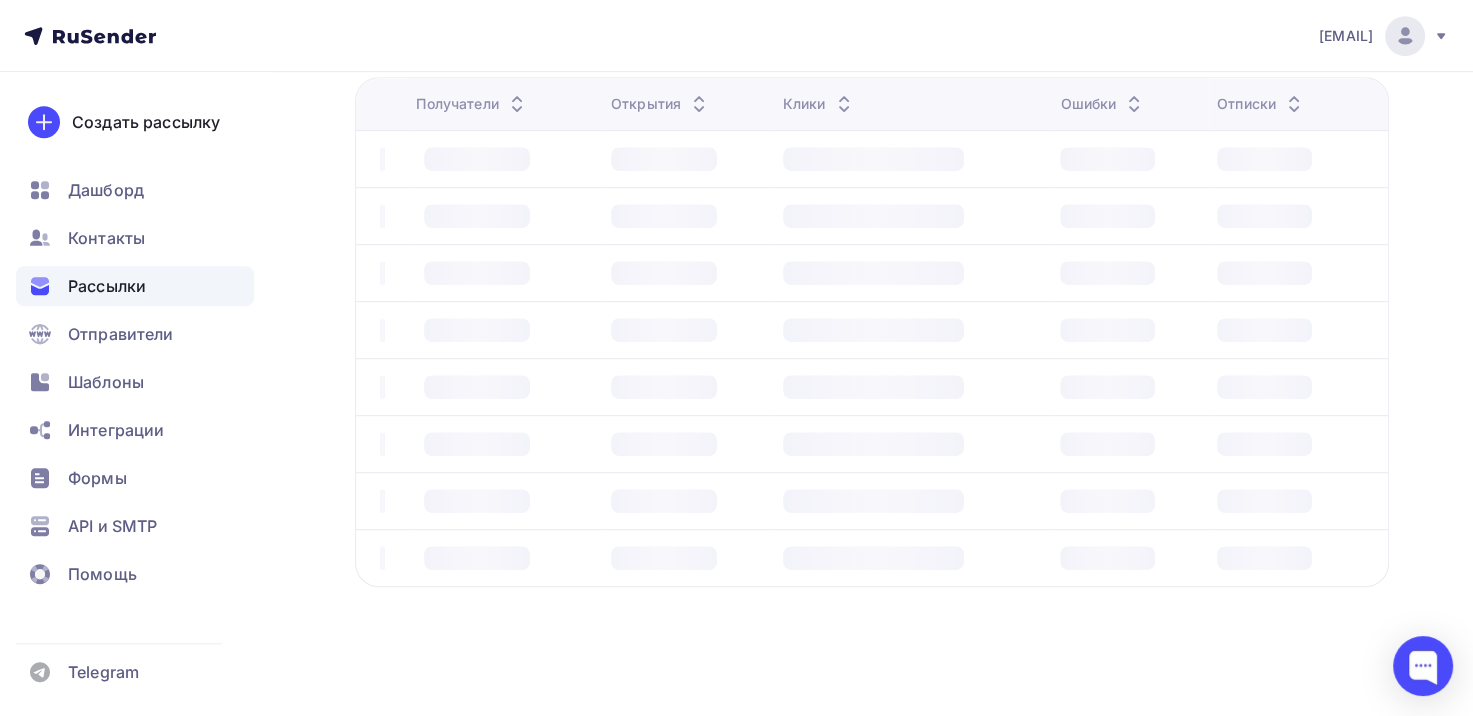 scroll, scrollTop: 0, scrollLeft: 0, axis: both 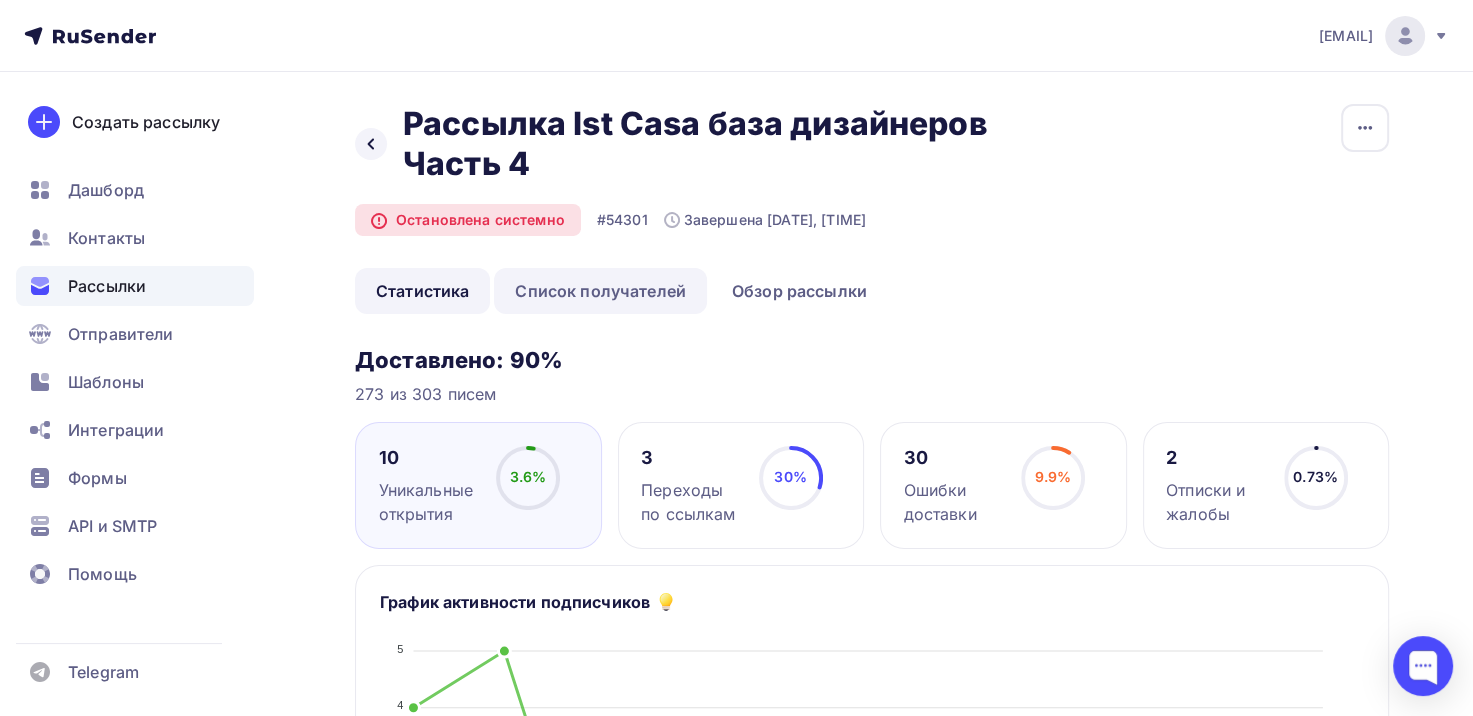 click on "Список получателей" at bounding box center (600, 291) 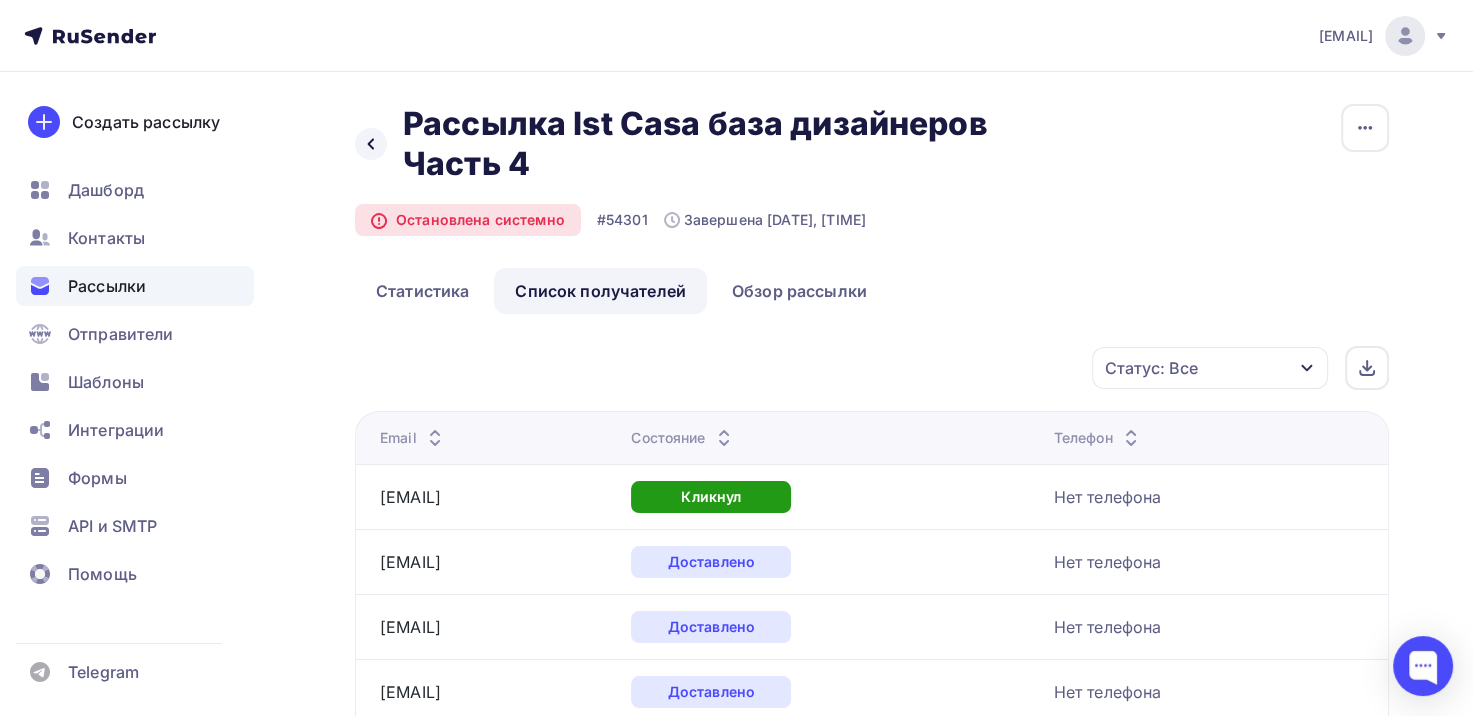 scroll, scrollTop: 3144, scrollLeft: 0, axis: vertical 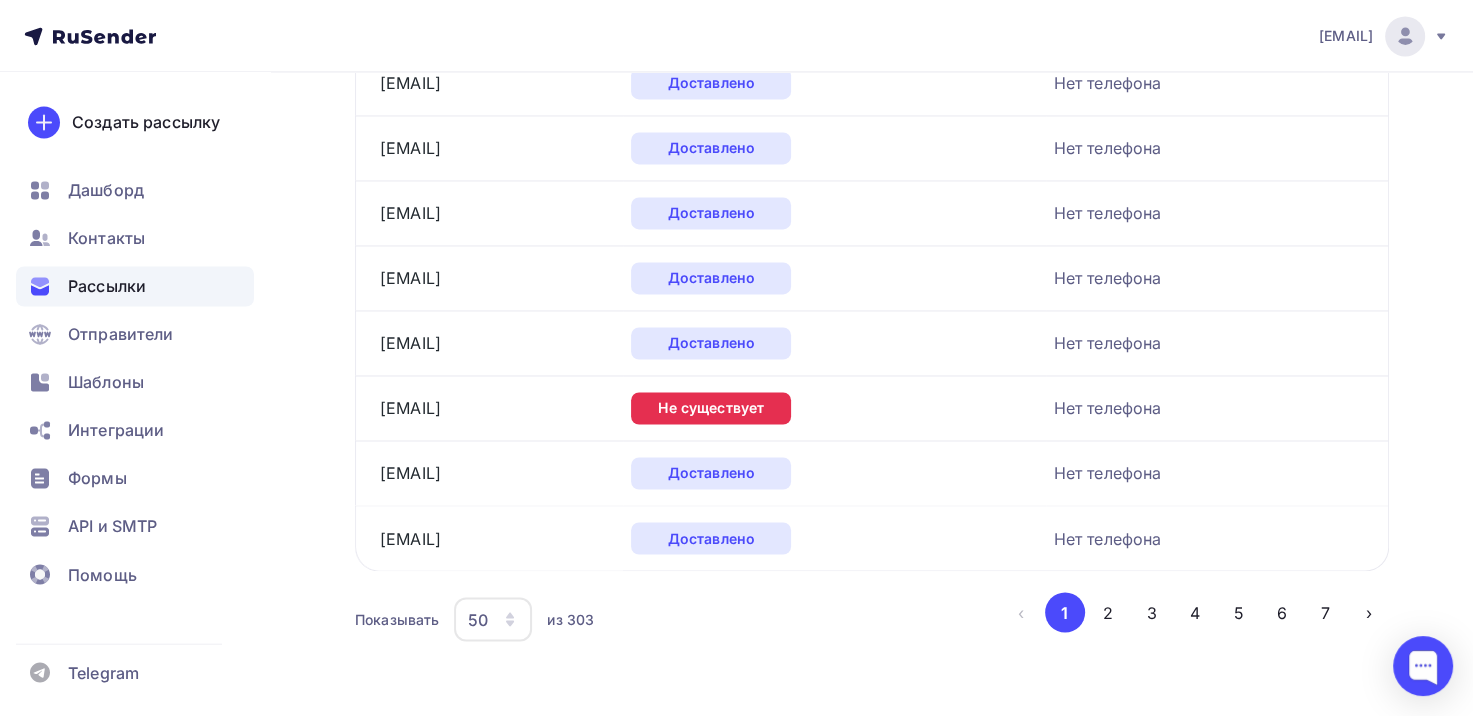 click on "50" at bounding box center [478, 619] 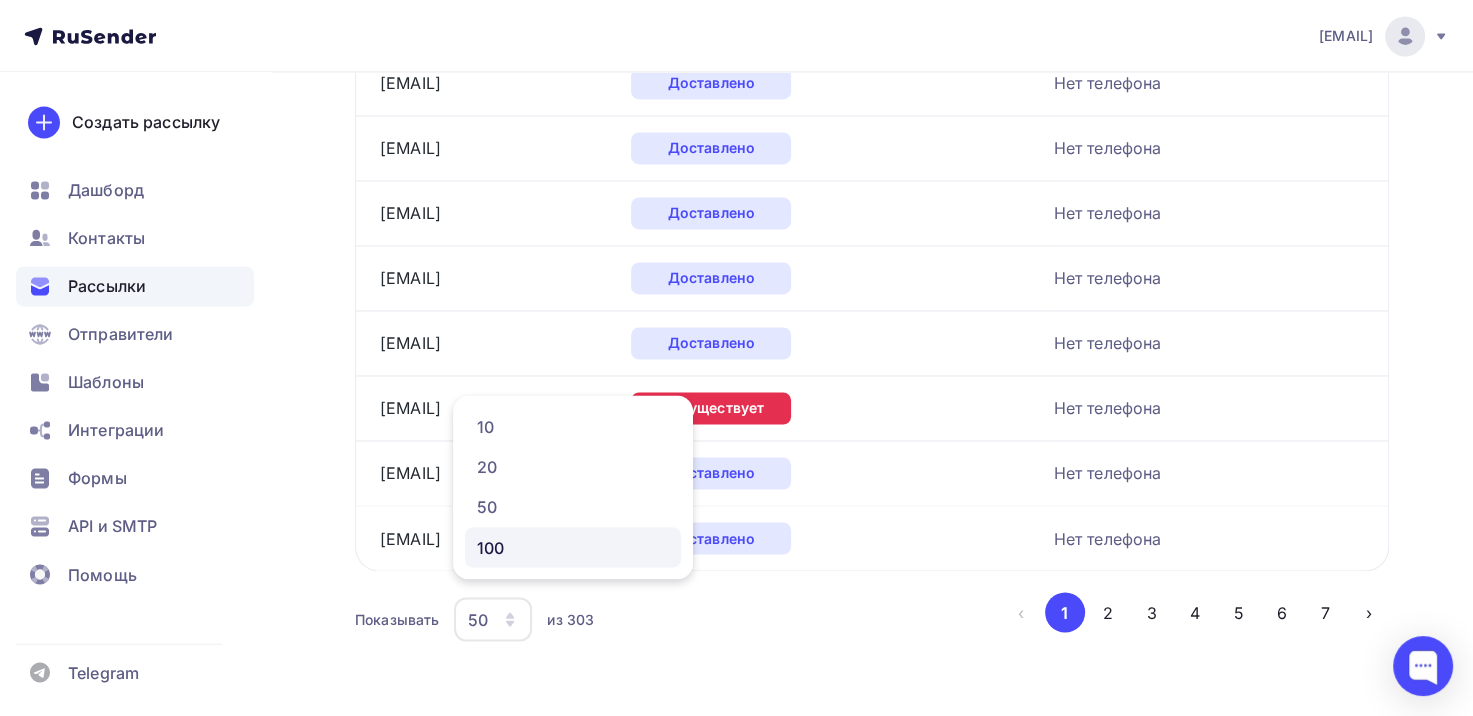 click on "100" at bounding box center (573, 547) 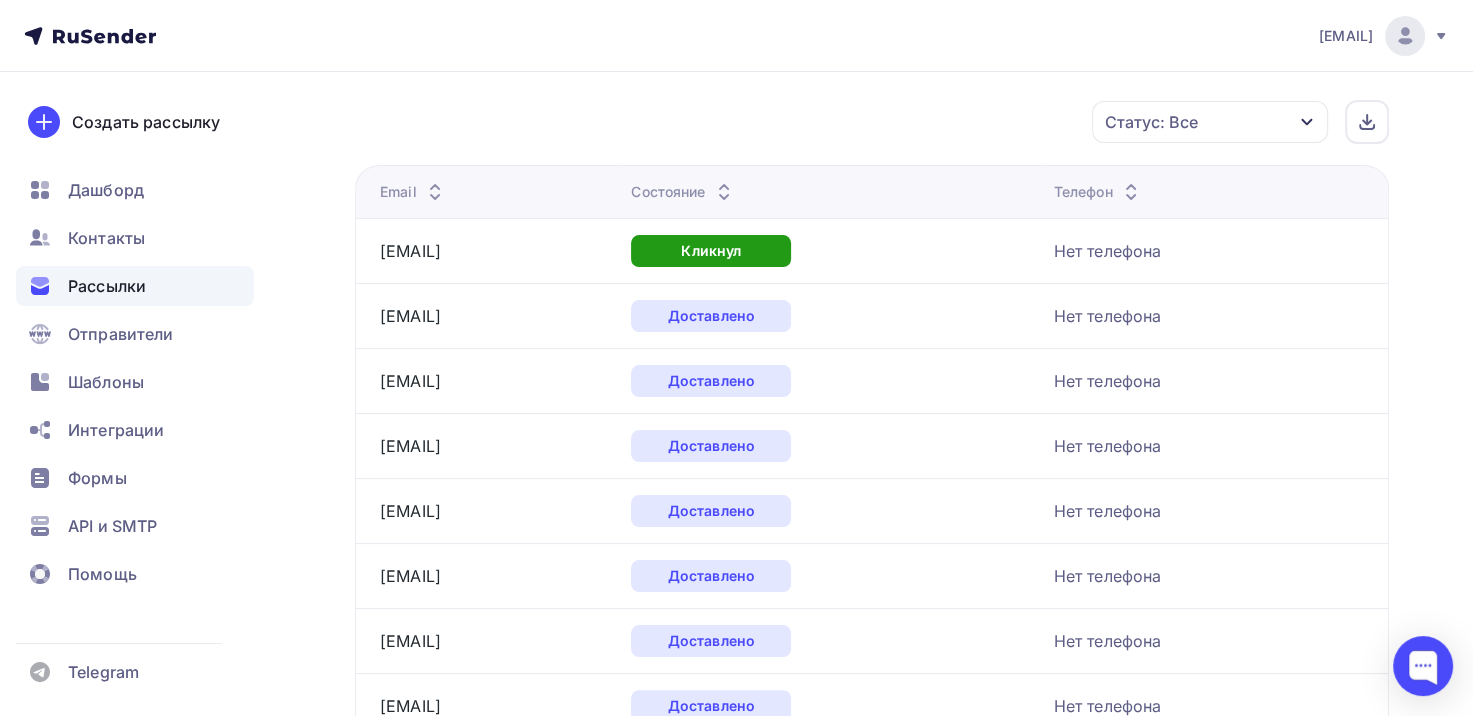 scroll, scrollTop: 872, scrollLeft: 0, axis: vertical 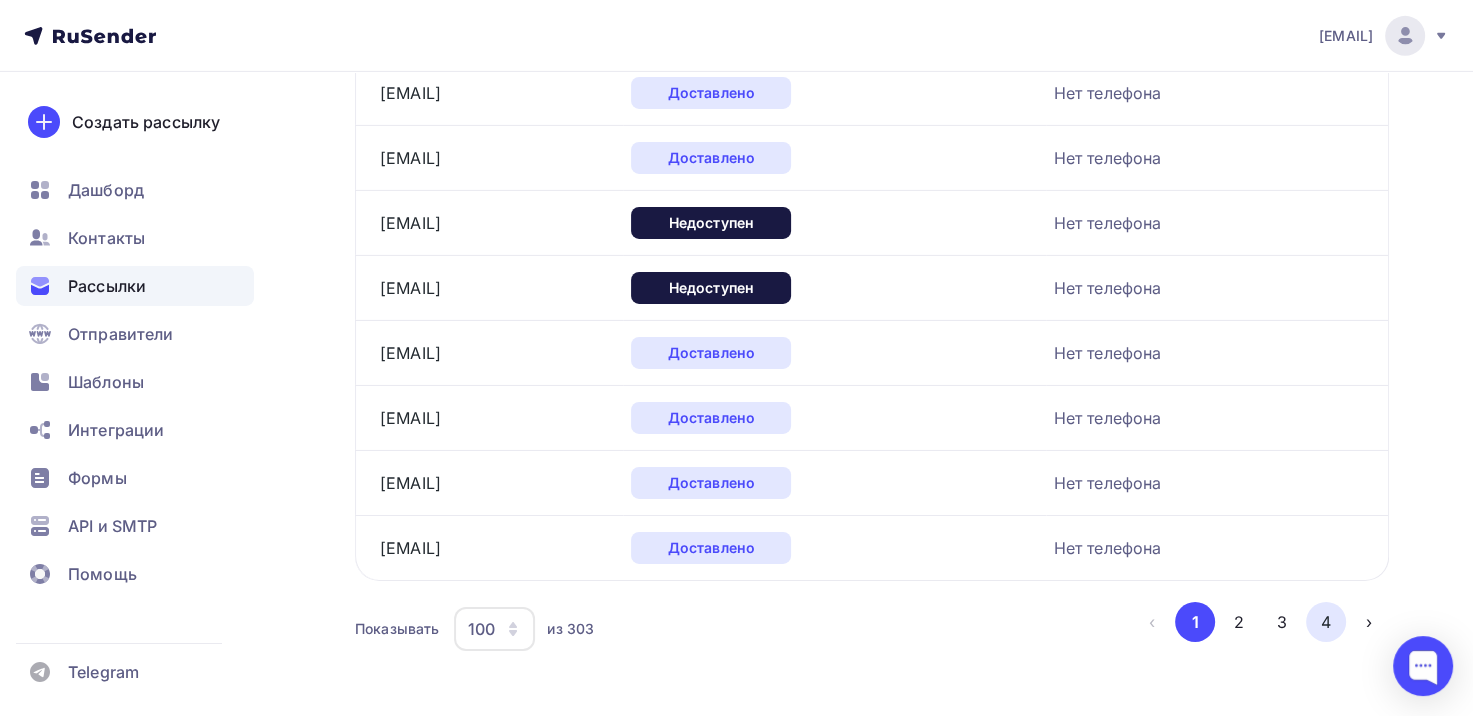 click on "4" at bounding box center [1326, 622] 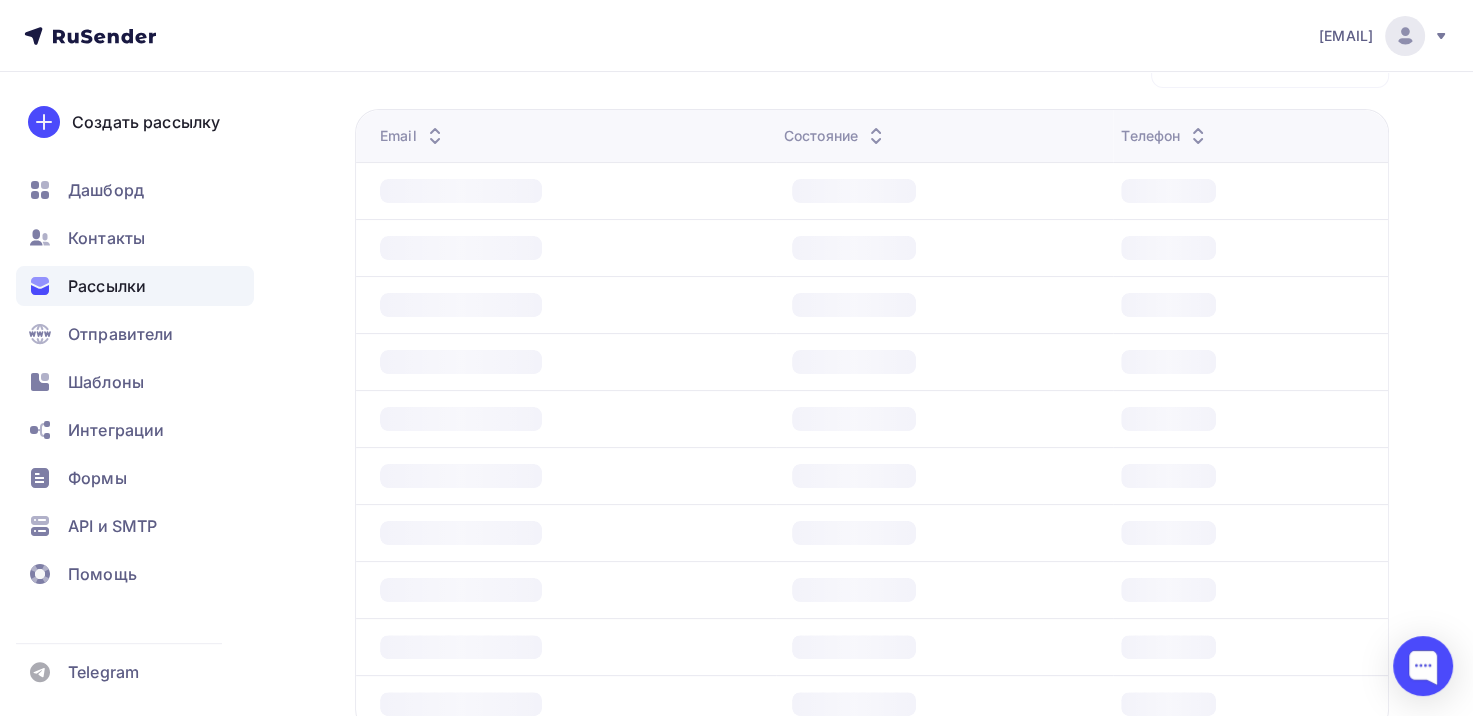 scroll, scrollTop: 96, scrollLeft: 0, axis: vertical 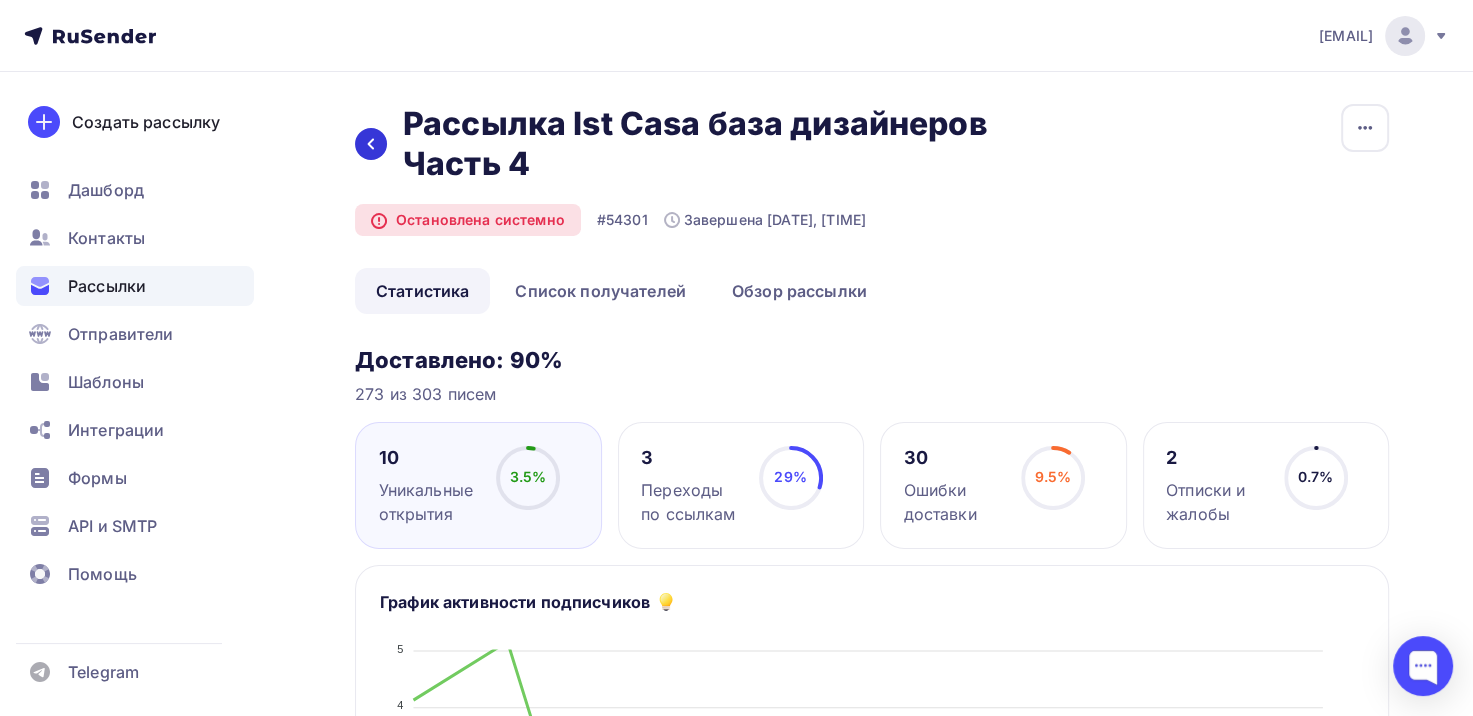 click at bounding box center [371, 144] 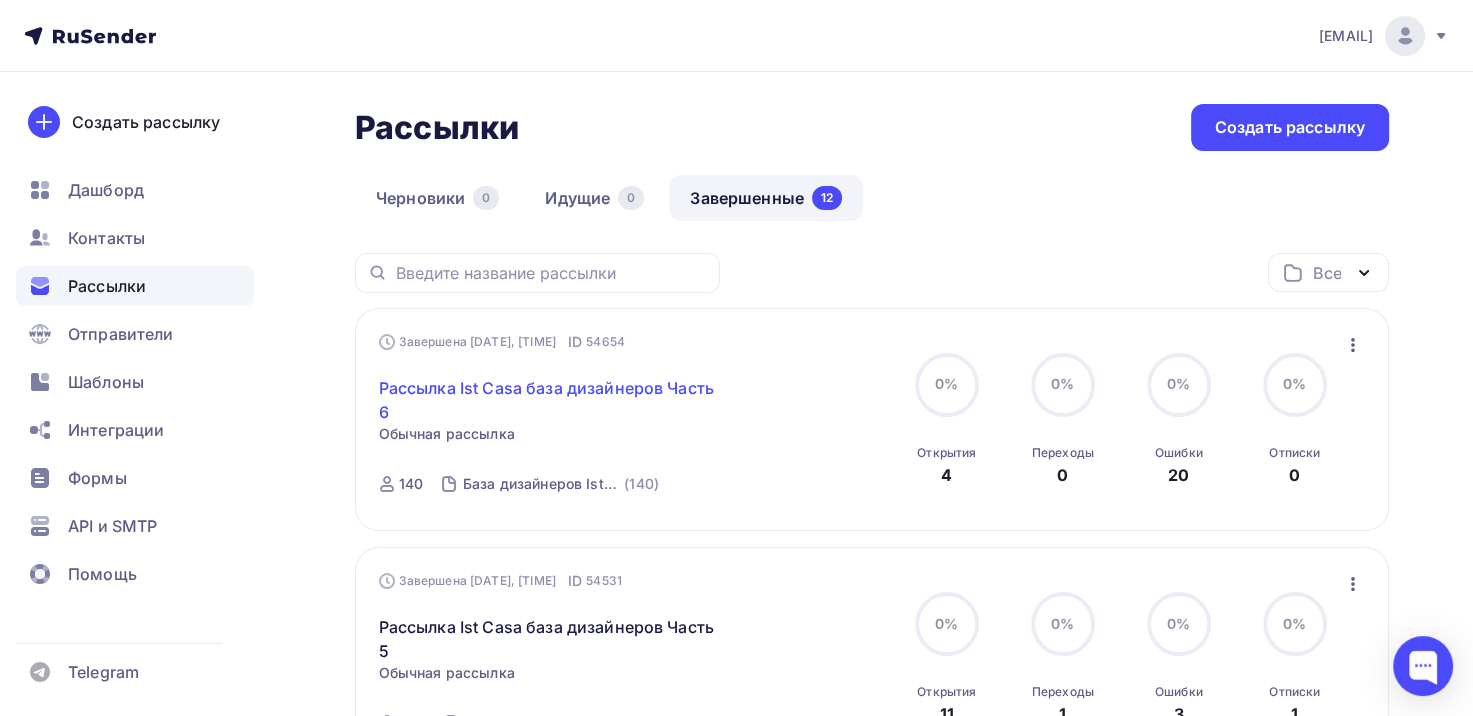 scroll, scrollTop: 400, scrollLeft: 0, axis: vertical 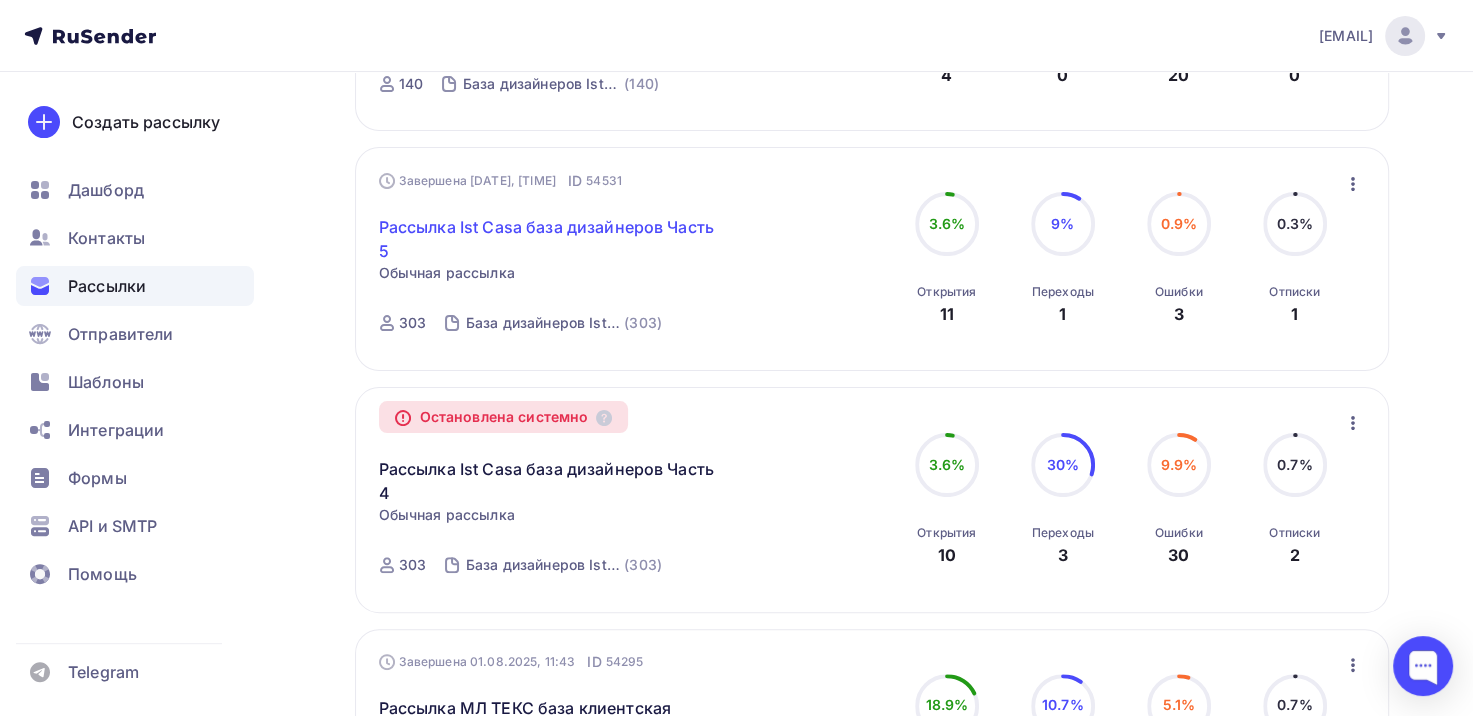 click on "Рассылка Ist Casa база дизайнеров Часть 5" at bounding box center [550, 239] 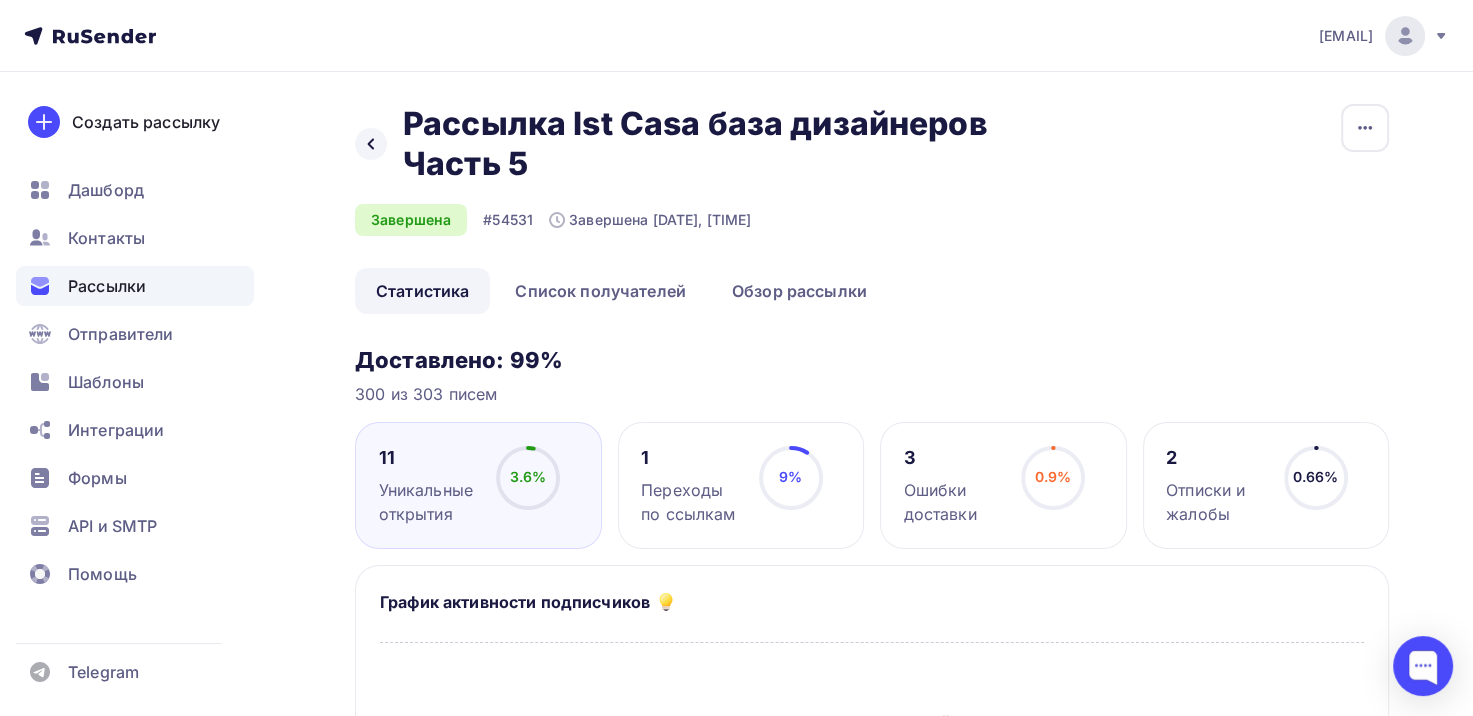scroll, scrollTop: 0, scrollLeft: 0, axis: both 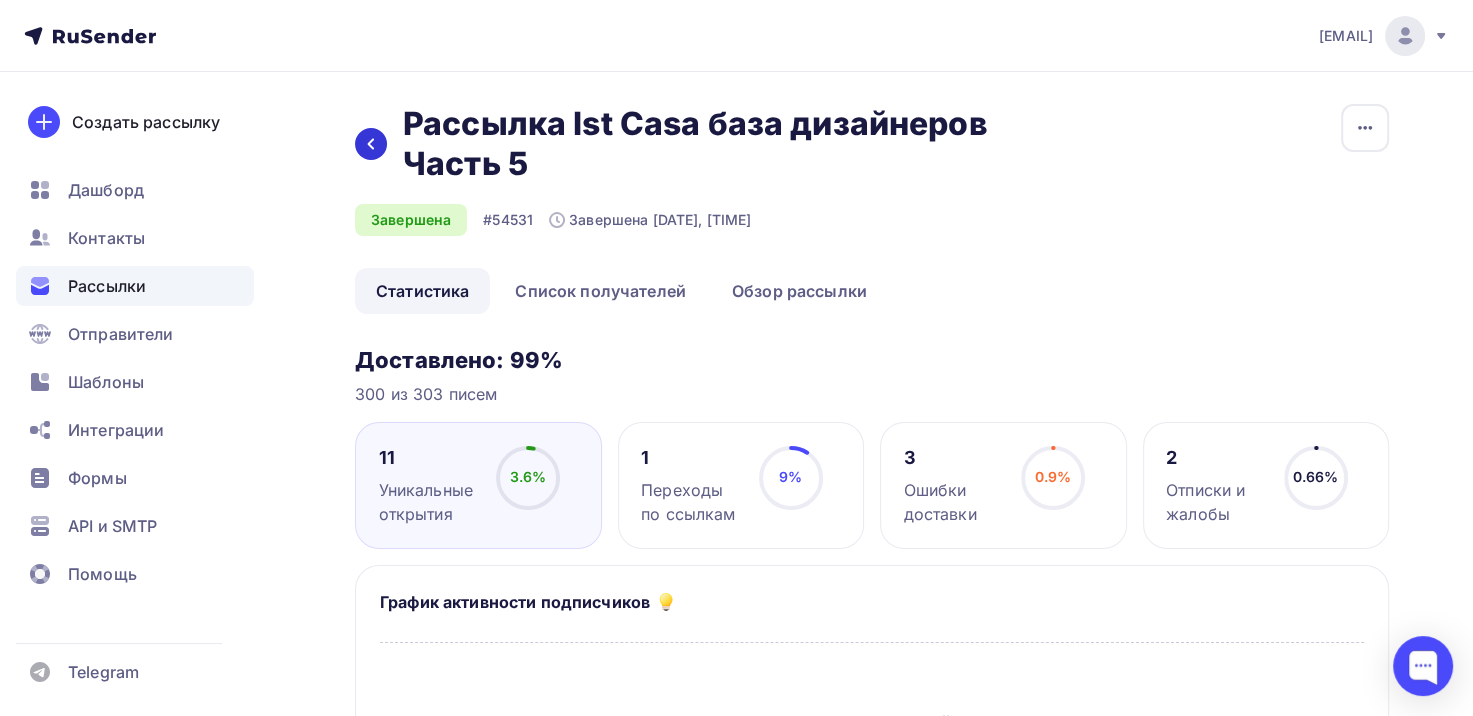 click at bounding box center [371, 144] 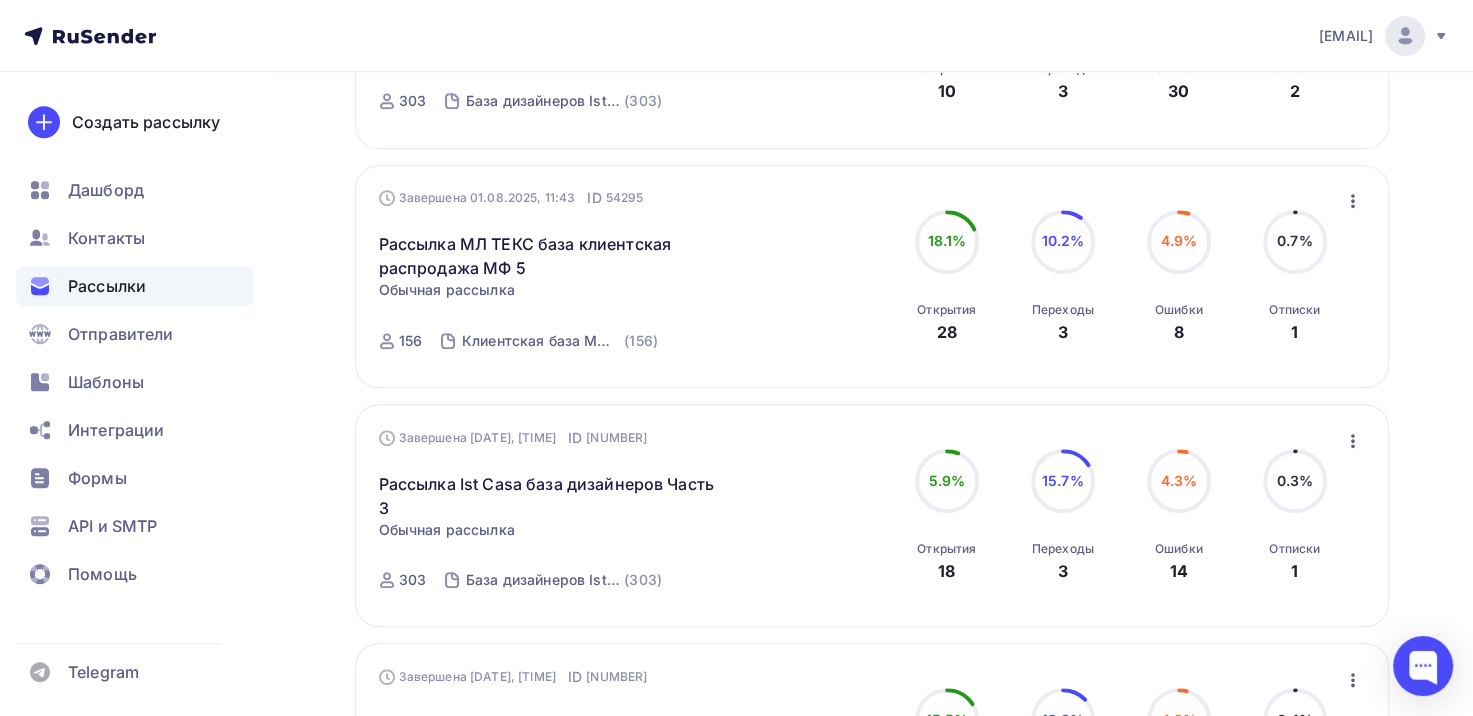 scroll, scrollTop: 1000, scrollLeft: 0, axis: vertical 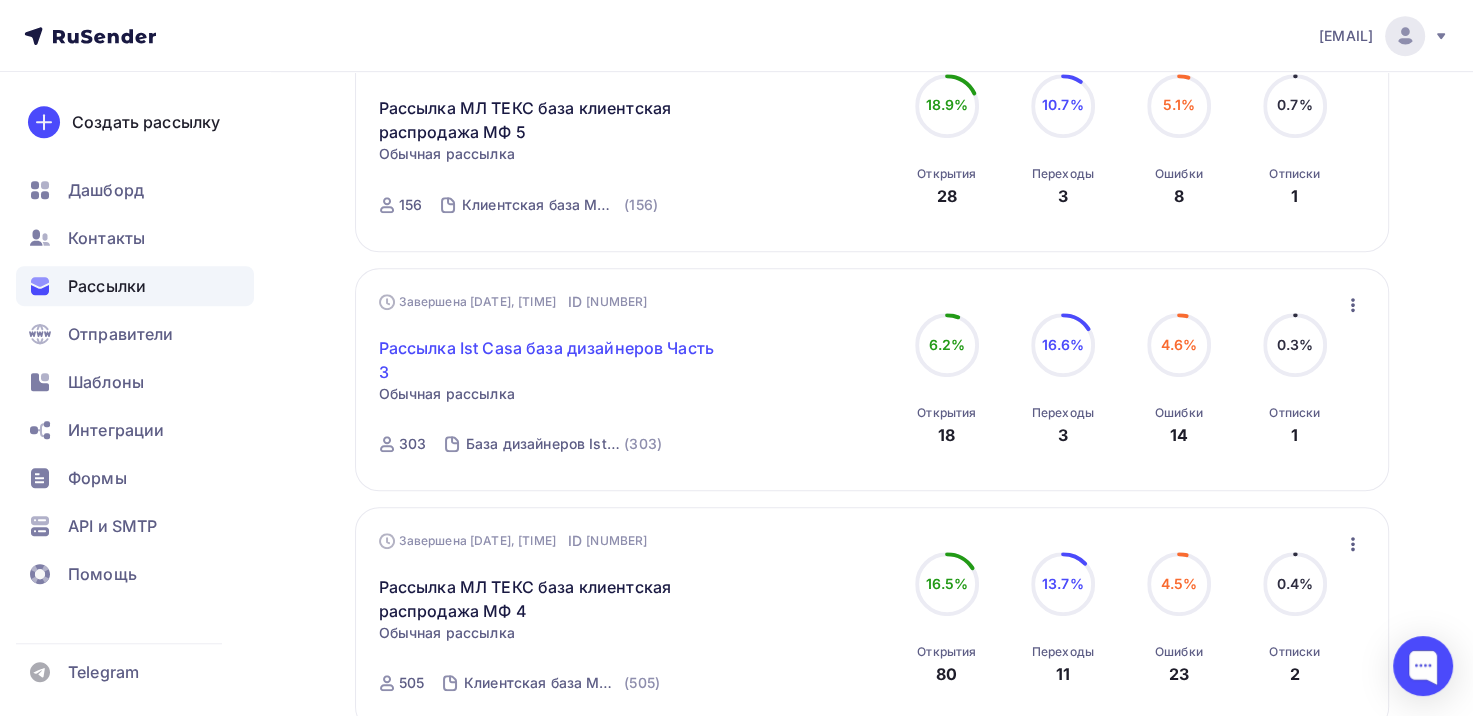 click on "Рассылка Ist Casa база дизайнеров Часть 3" at bounding box center [550, 360] 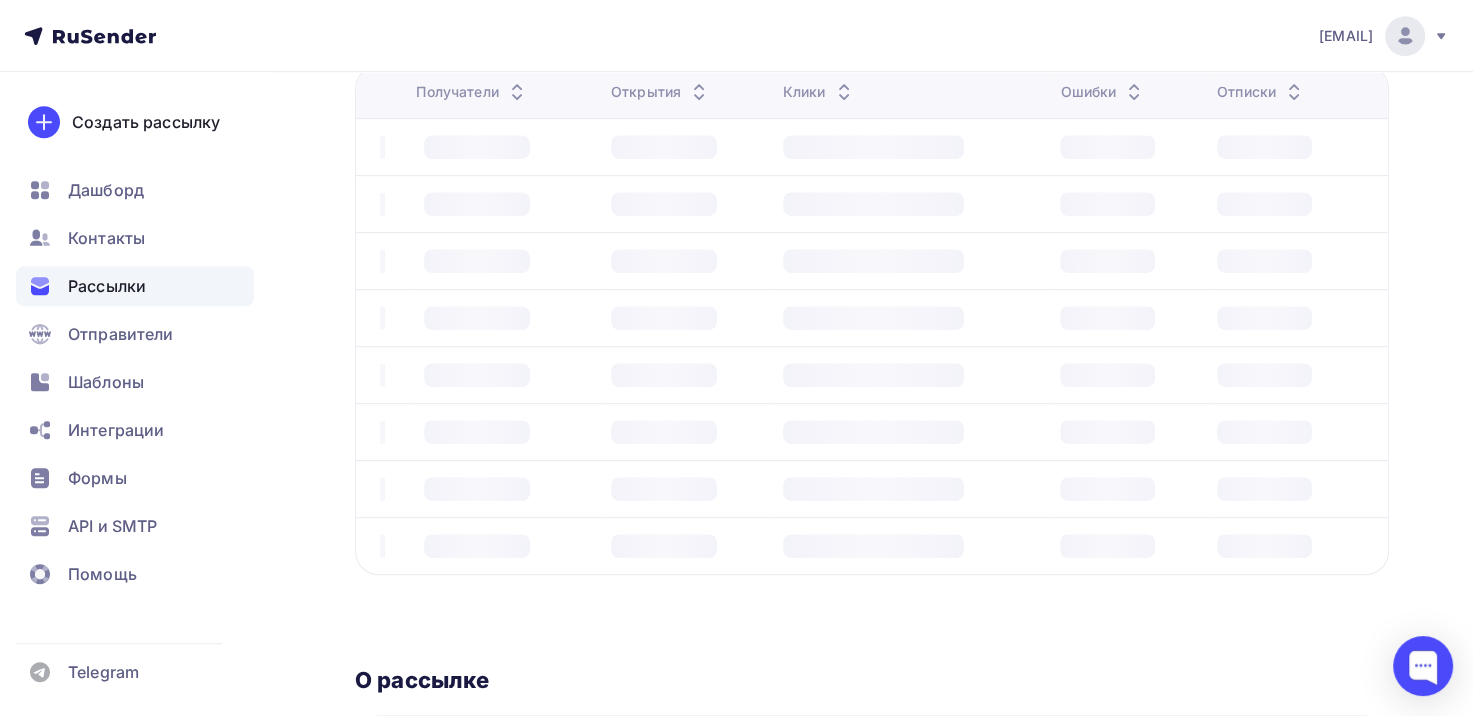 scroll, scrollTop: 0, scrollLeft: 0, axis: both 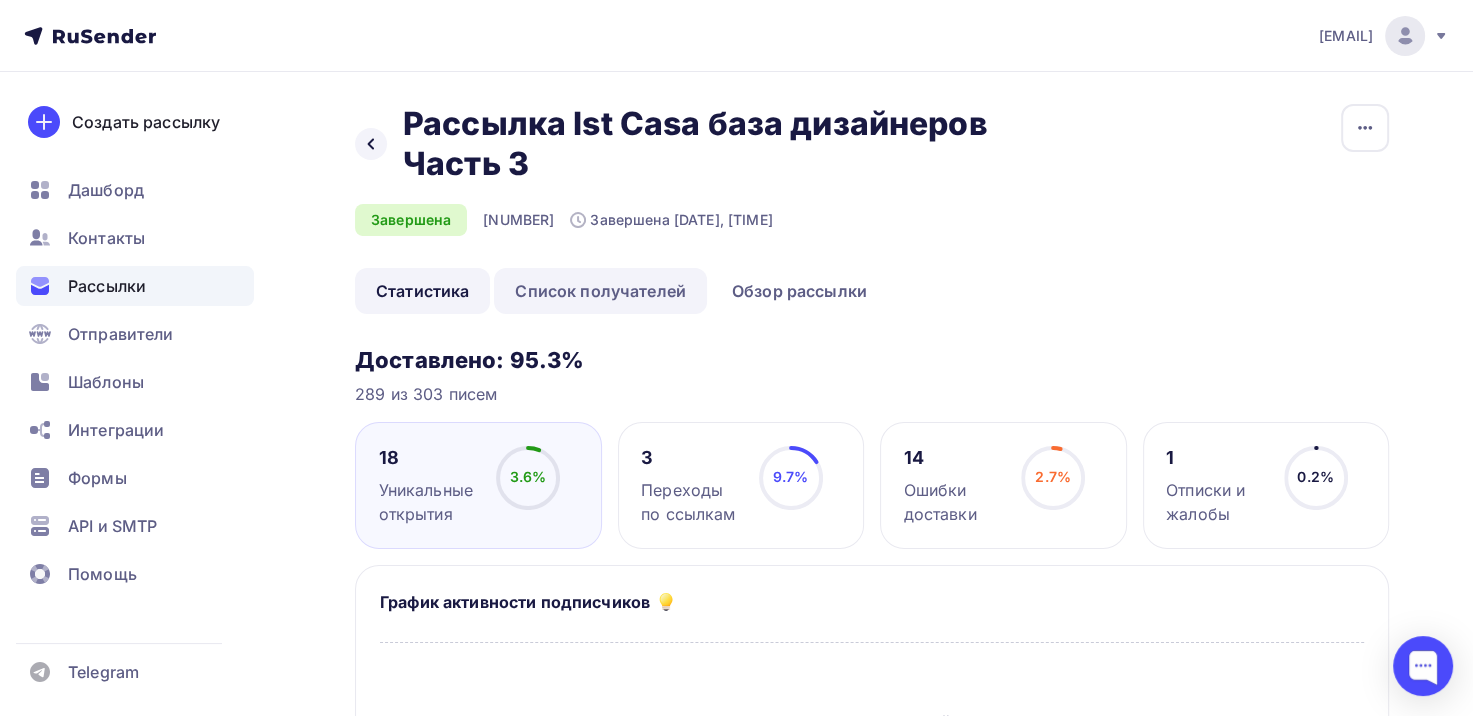 click on "Список получателей" at bounding box center (600, 291) 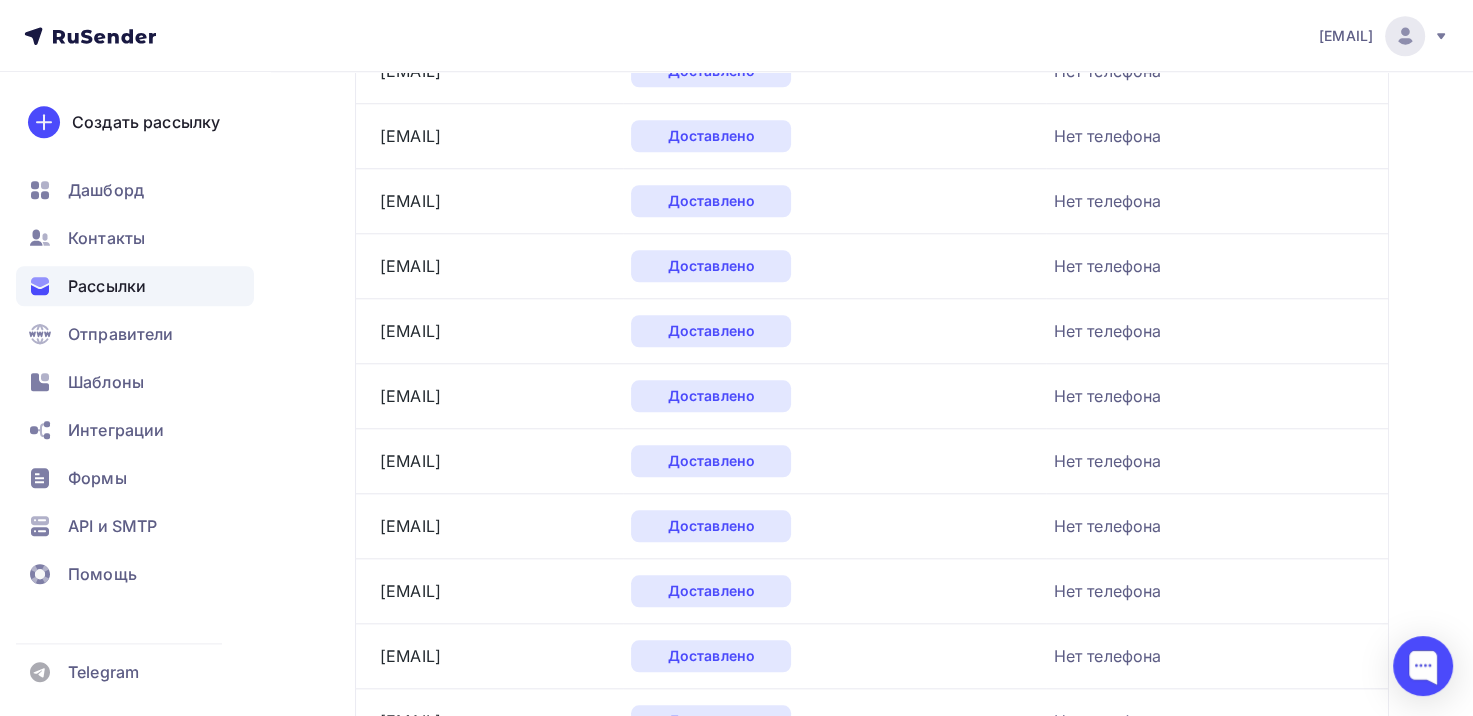 scroll, scrollTop: 3144, scrollLeft: 0, axis: vertical 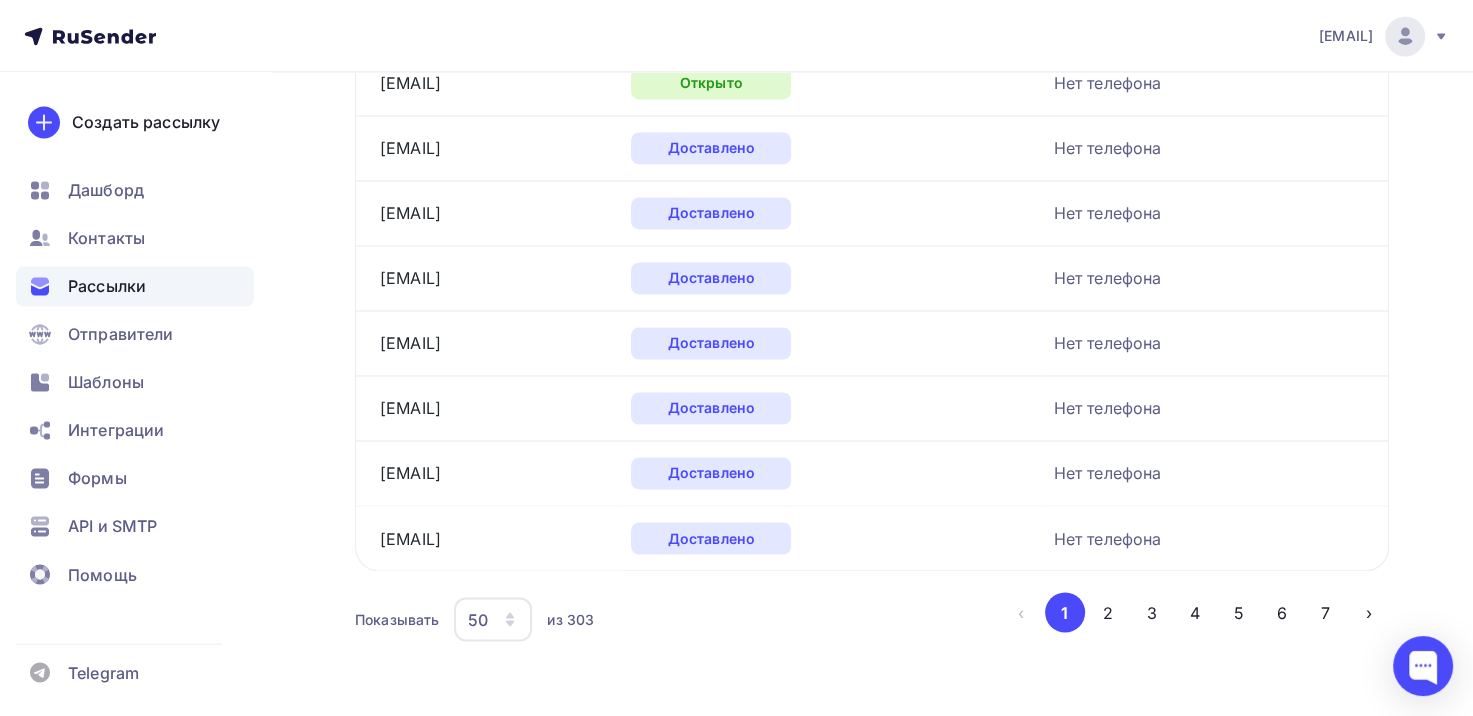 click on "50" at bounding box center [493, 619] 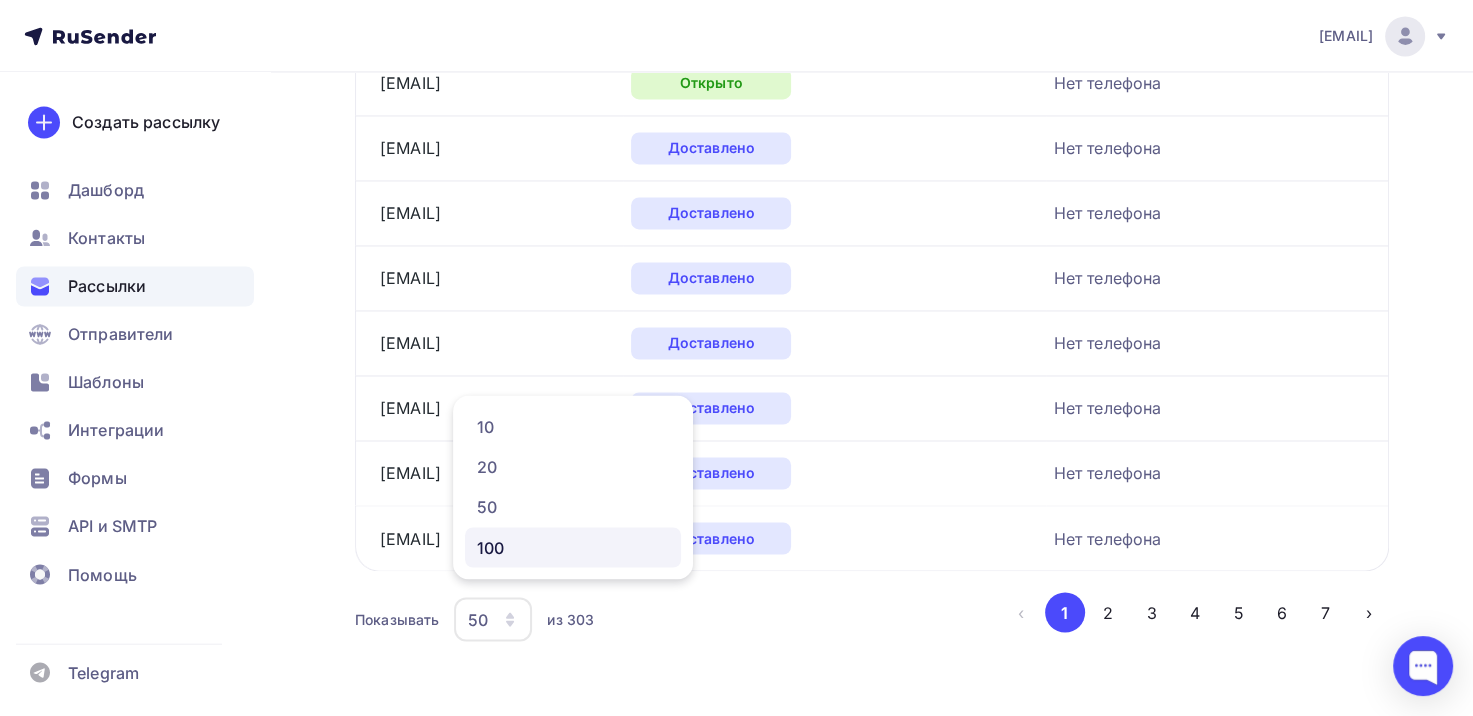 click on "100" at bounding box center (573, 547) 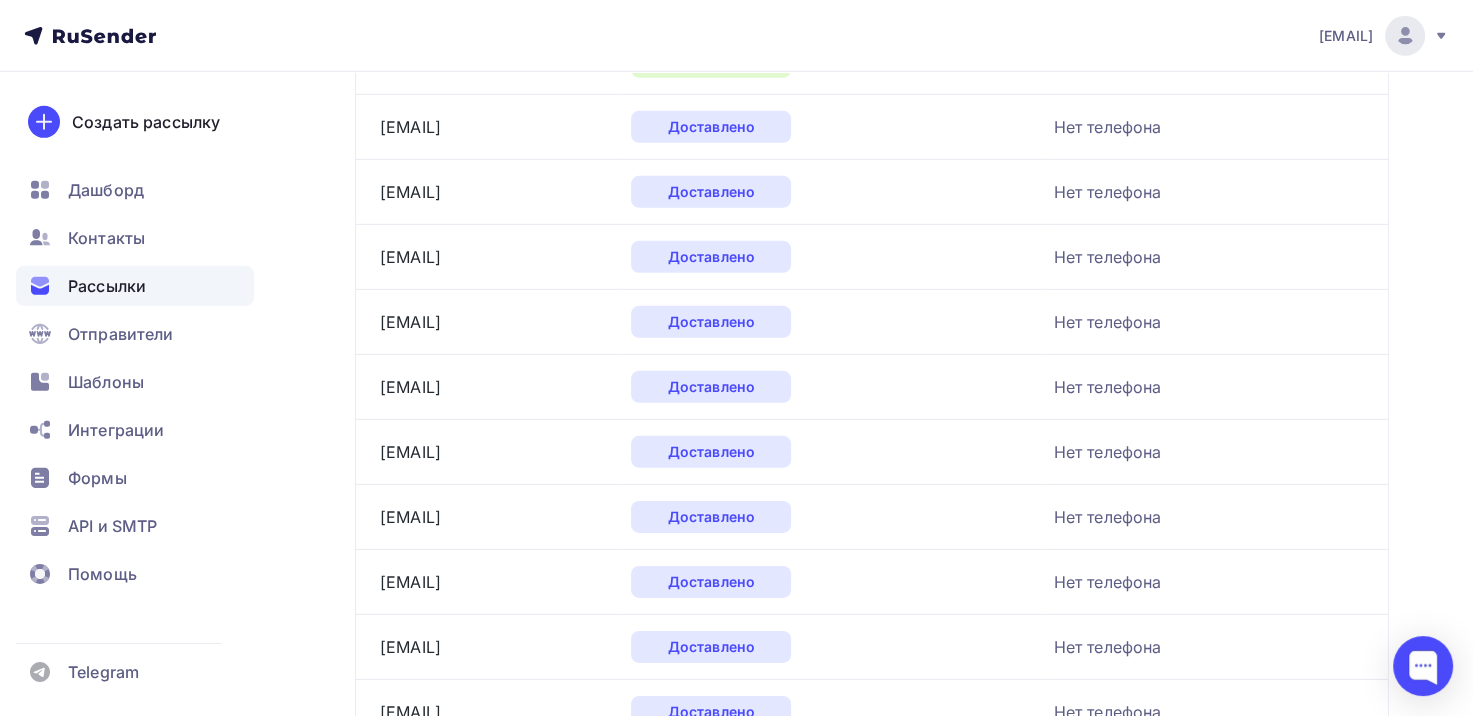 scroll, scrollTop: 6384, scrollLeft: 0, axis: vertical 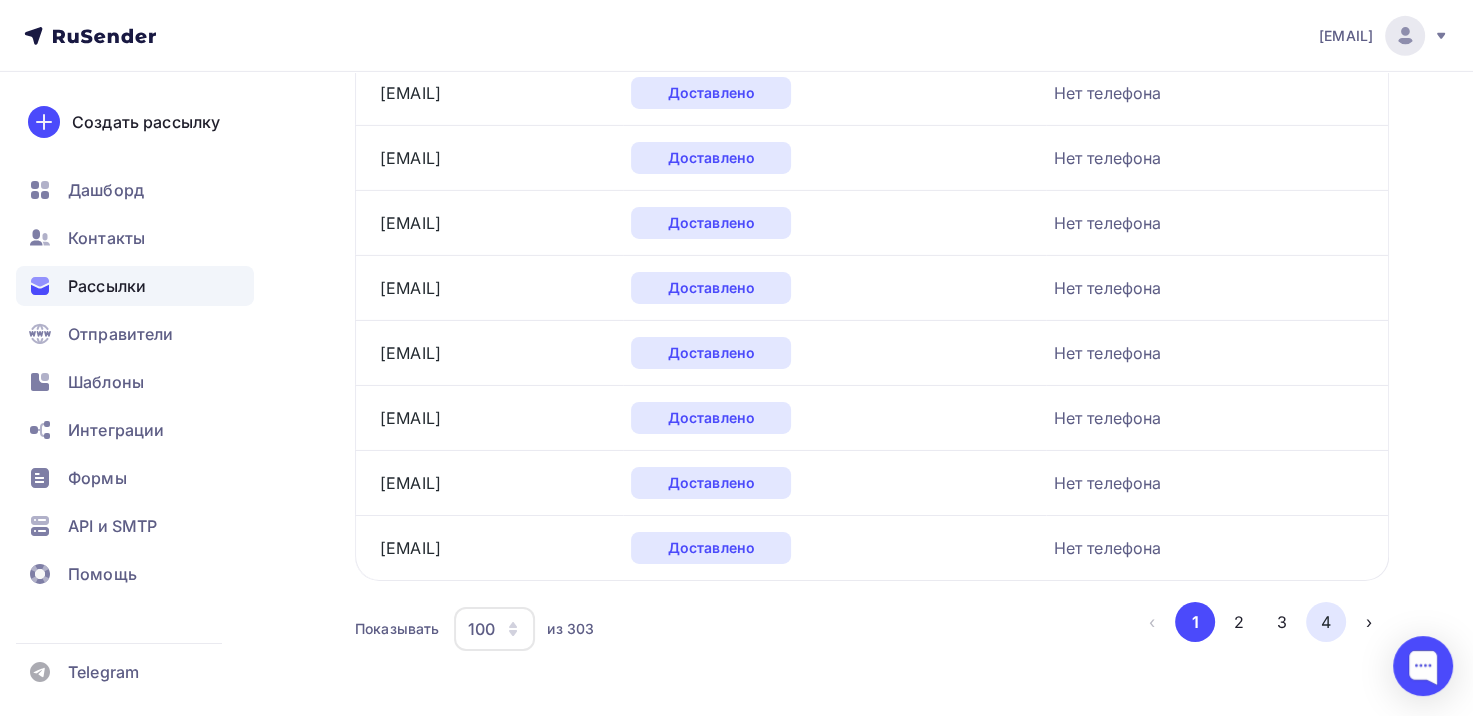 click on "4" at bounding box center (1326, 622) 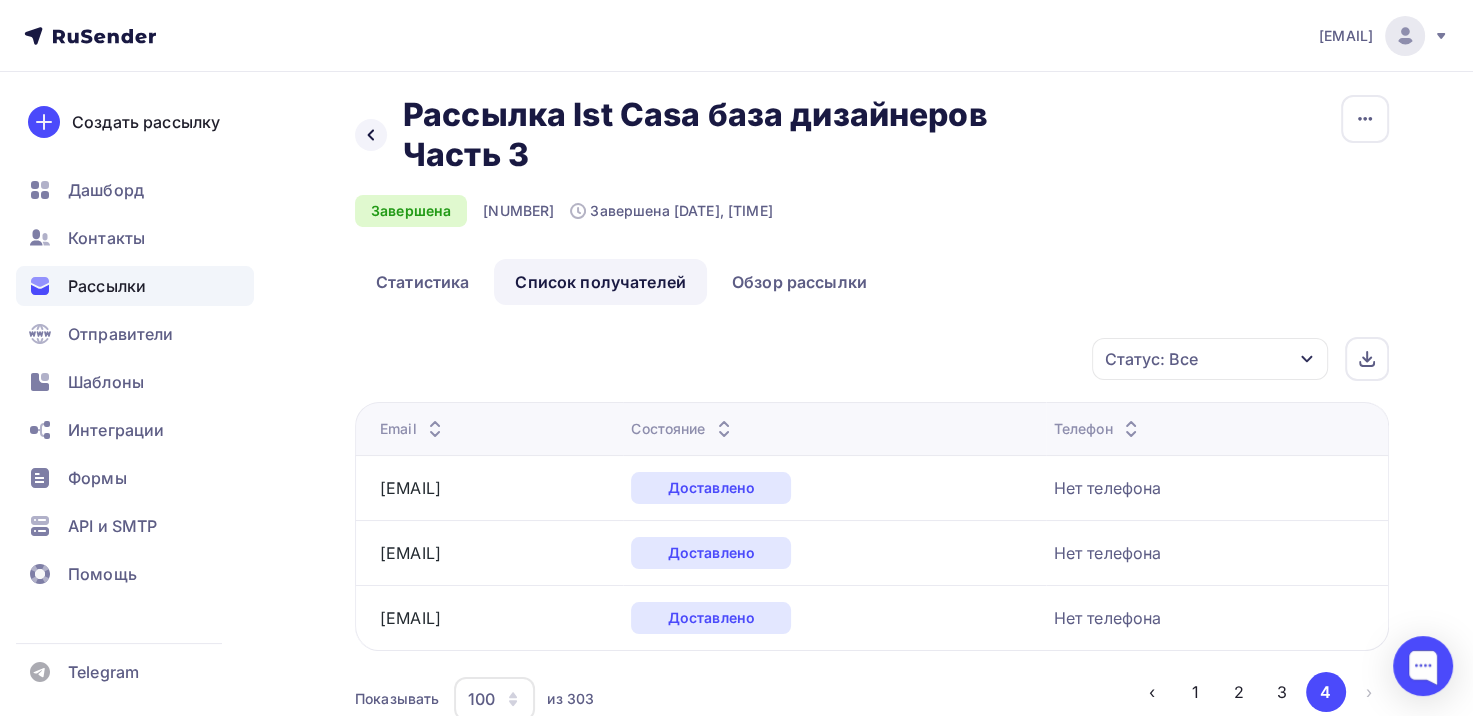 scroll, scrollTop: 0, scrollLeft: 0, axis: both 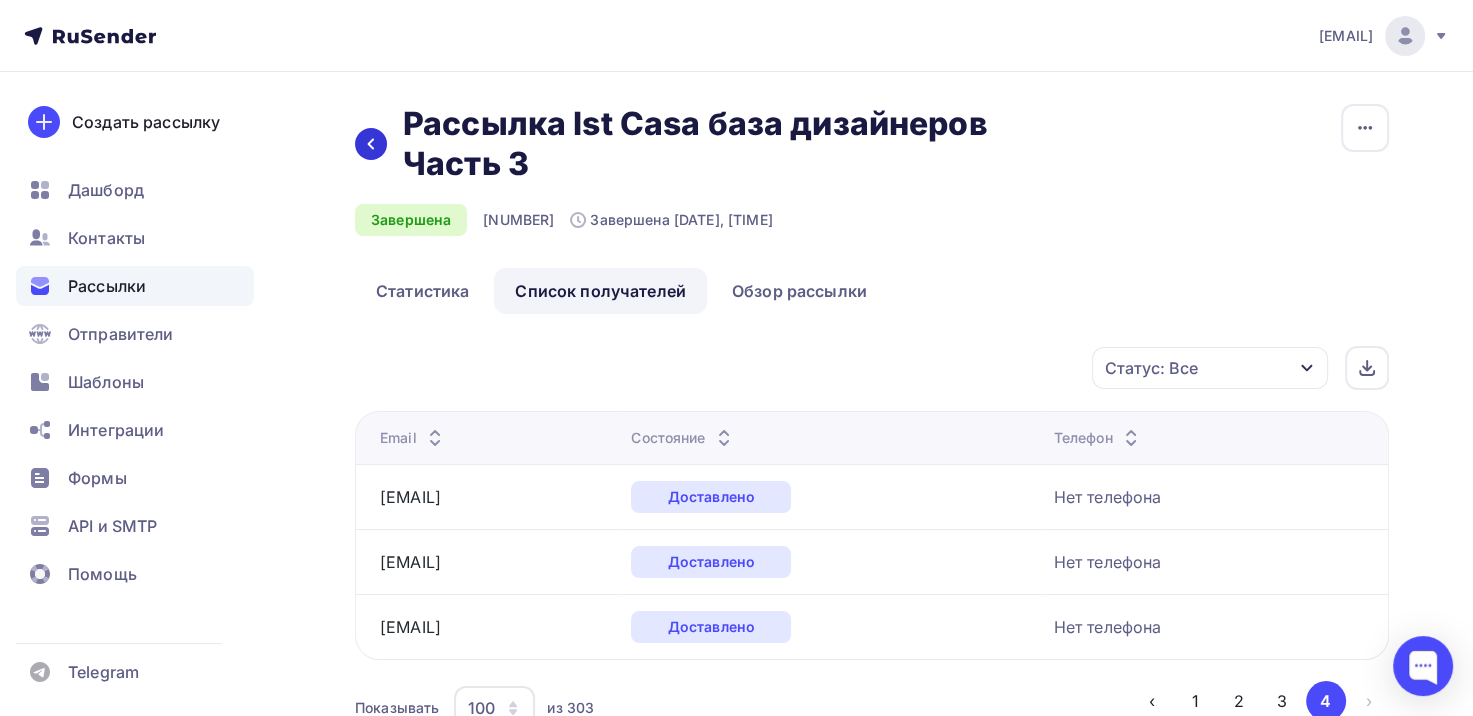 click 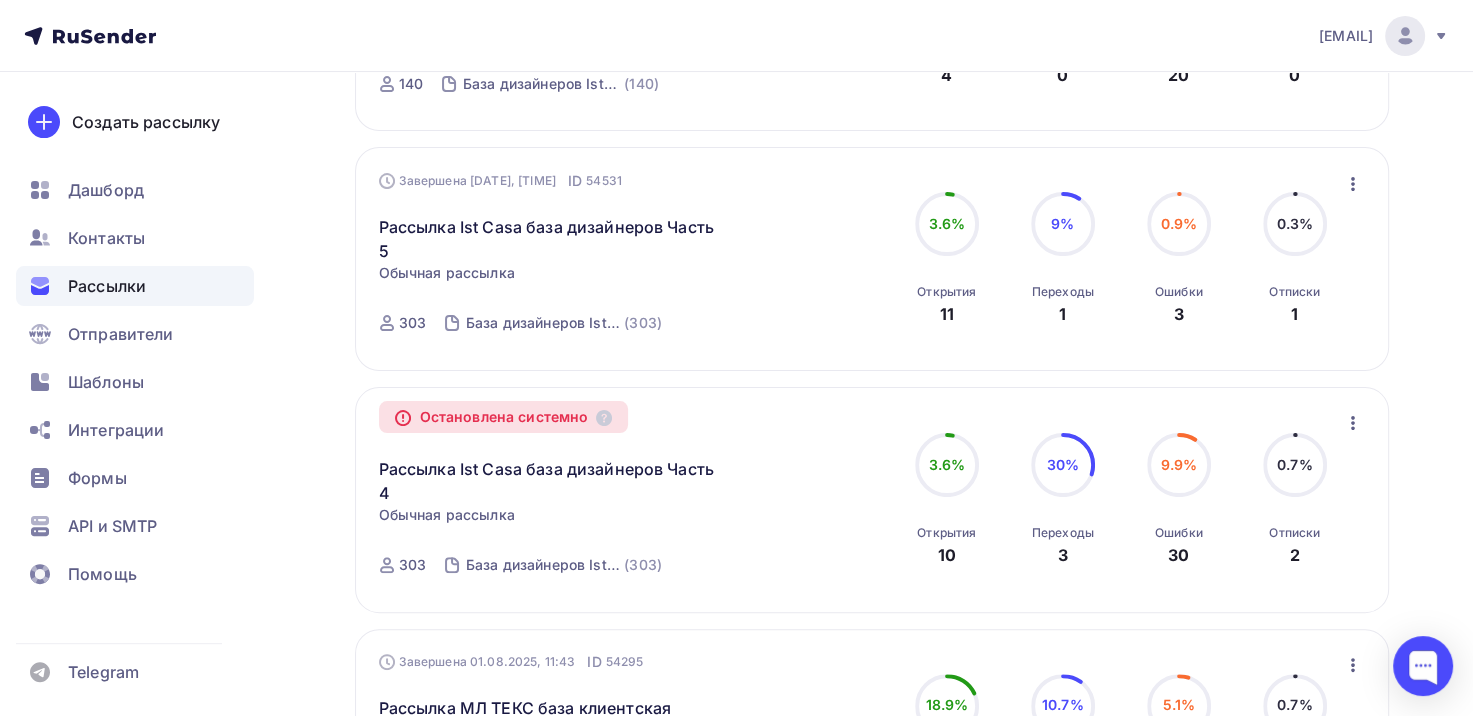scroll, scrollTop: 400, scrollLeft: 0, axis: vertical 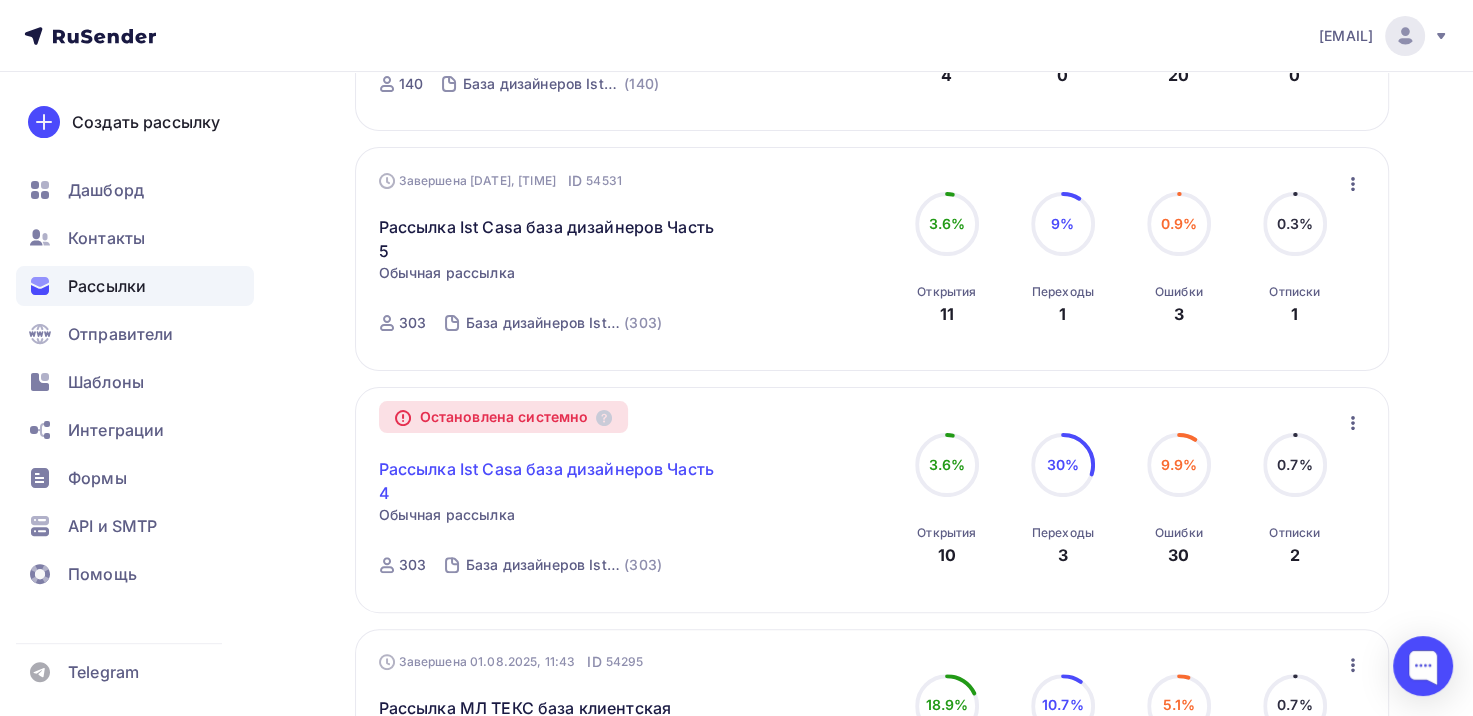 click on "Рассылка Ist Casa база дизайнеров Часть 4" at bounding box center [550, 481] 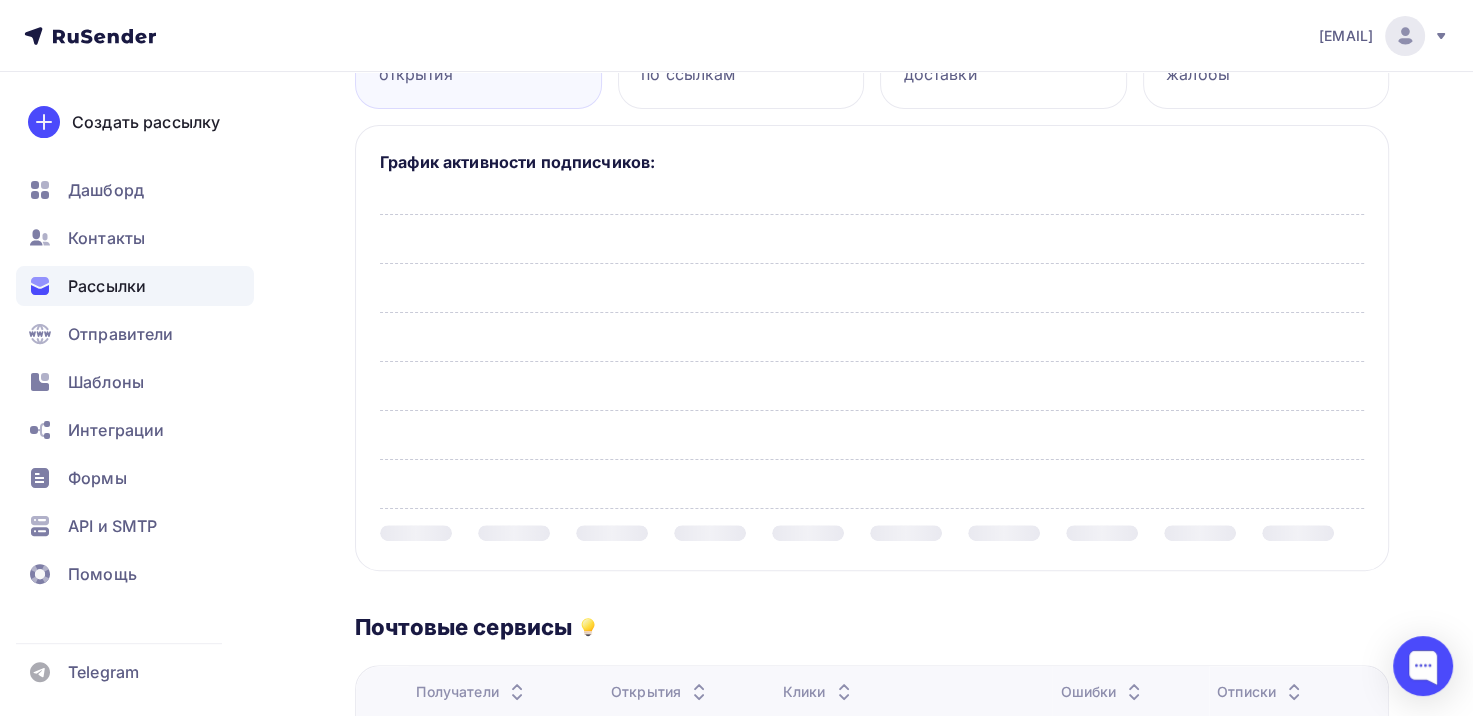 scroll, scrollTop: 0, scrollLeft: 0, axis: both 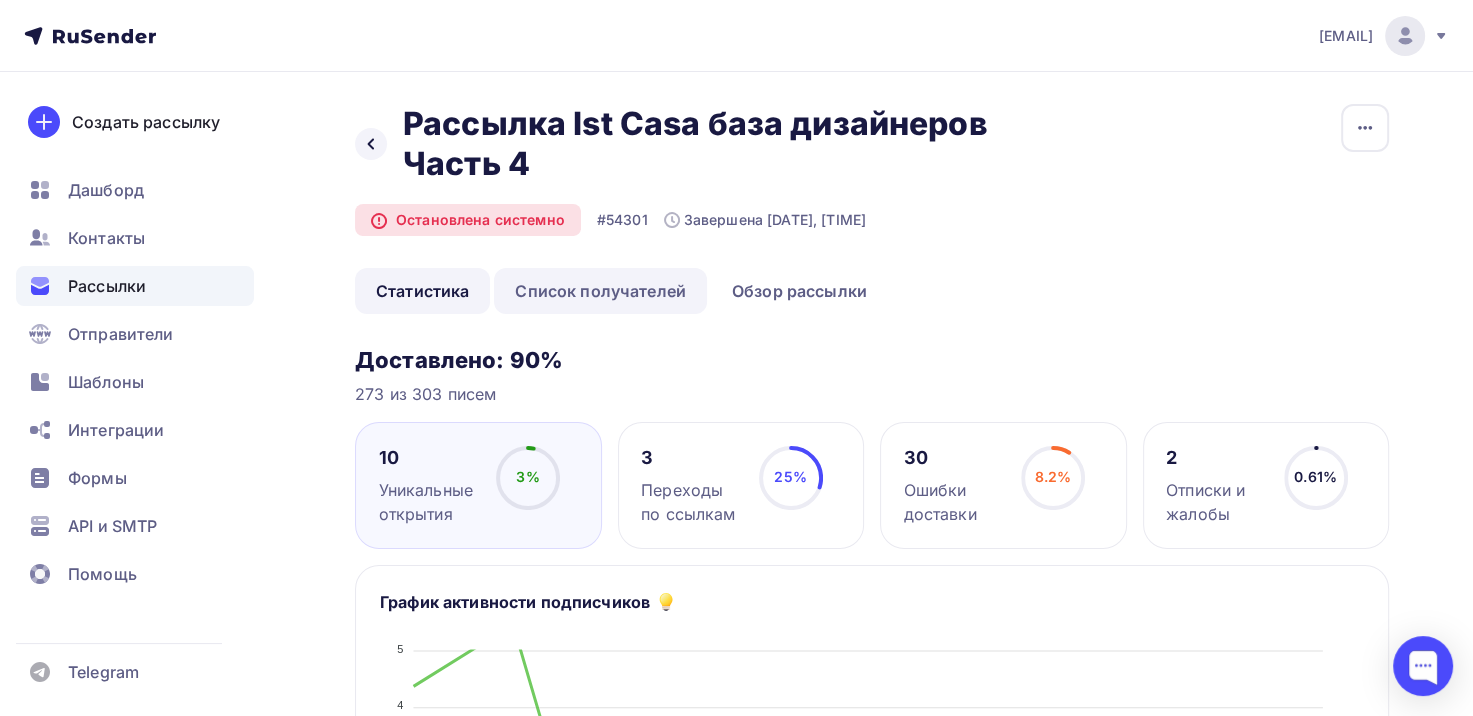 click on "Список получателей" at bounding box center (600, 291) 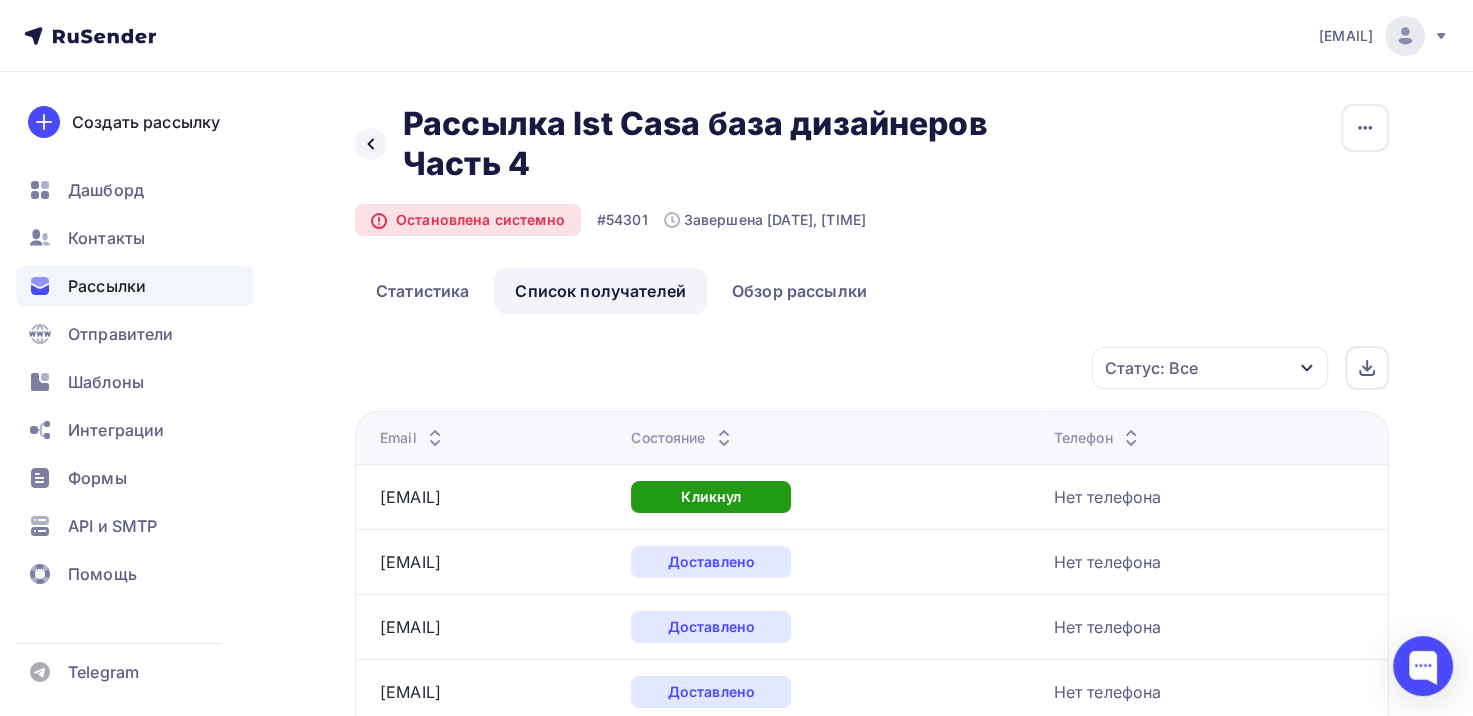 click on "Статус: Все" at bounding box center (1210, 368) 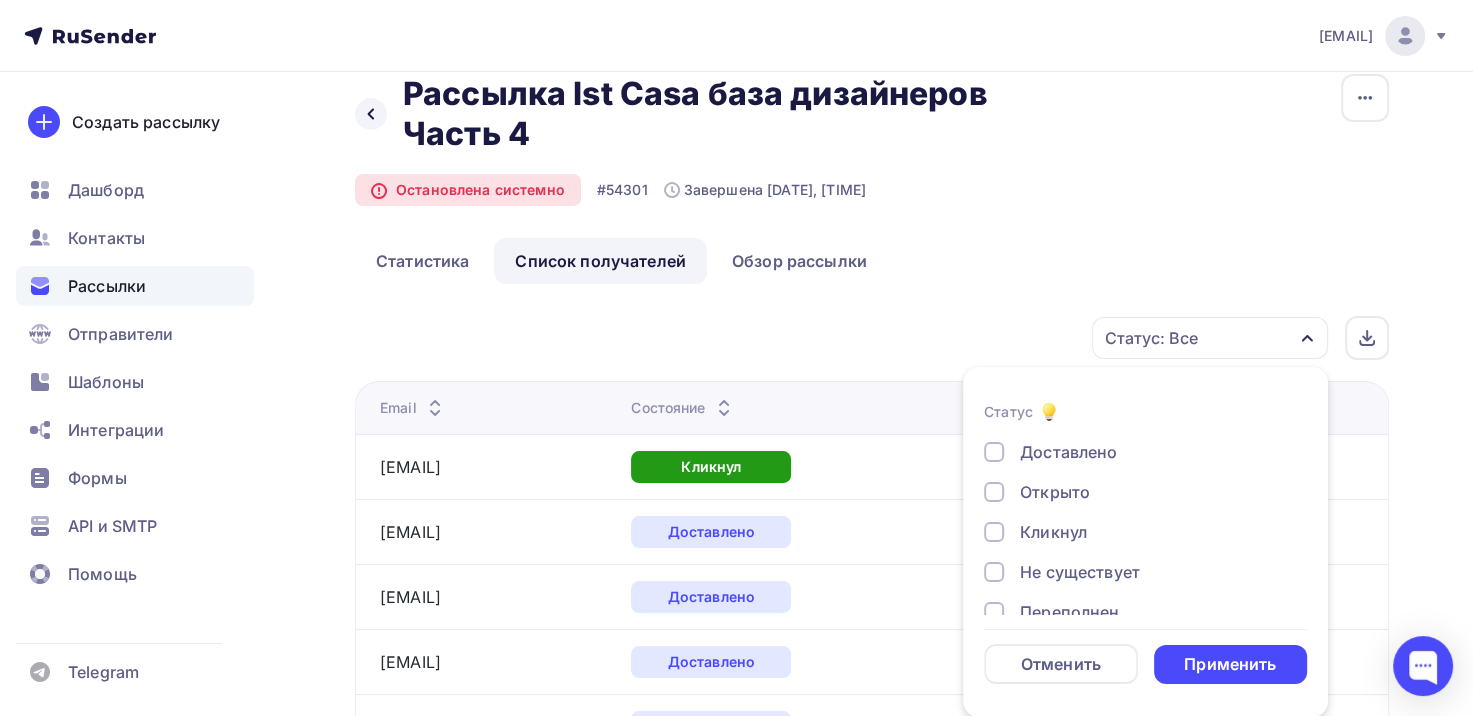 click on "Назад
Рассылка Ist Casa база дизайнеров Часть 4
Рассылка Ist Casa база дизайнеров Часть 4
Остановлена системно
#[NUMBER]
Завершена
[DATE], [TIME]
Копировать
Добавить в папку" at bounding box center (872, 156) 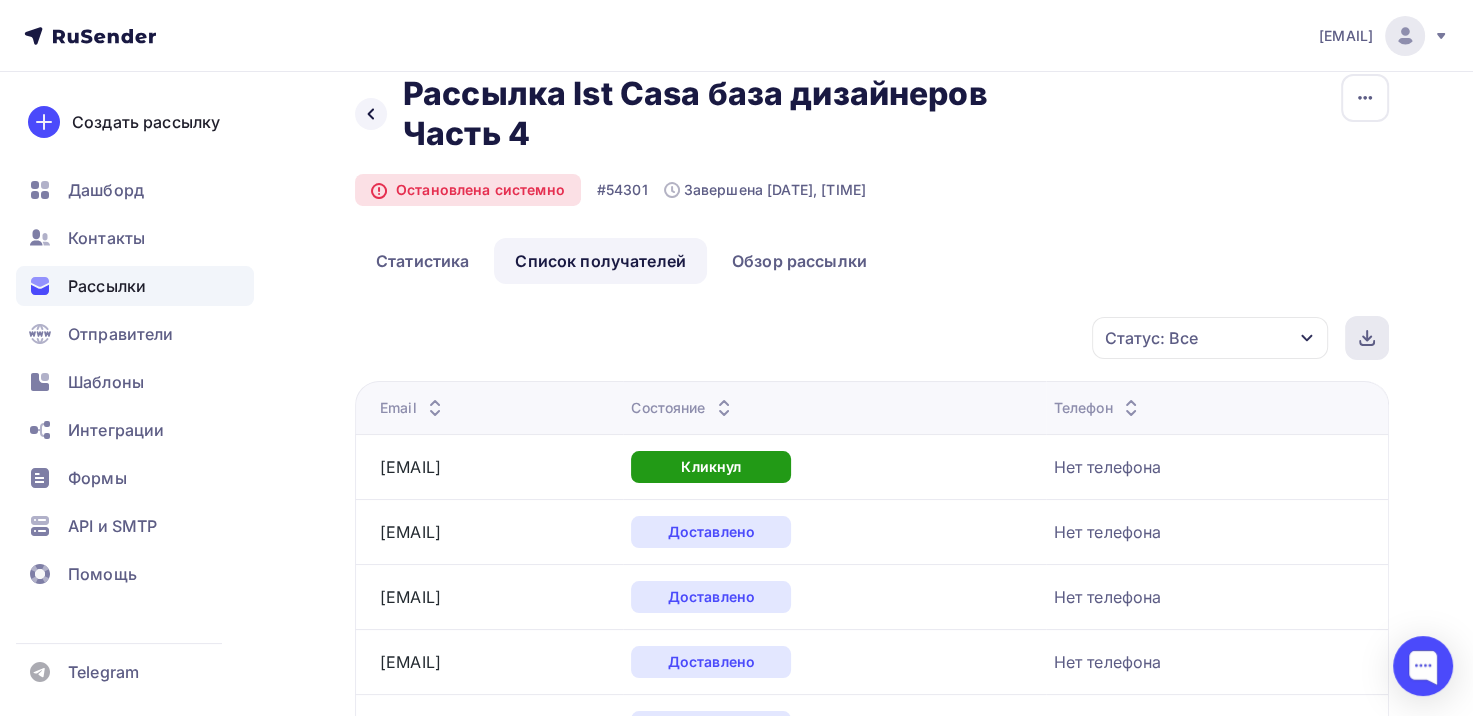 click 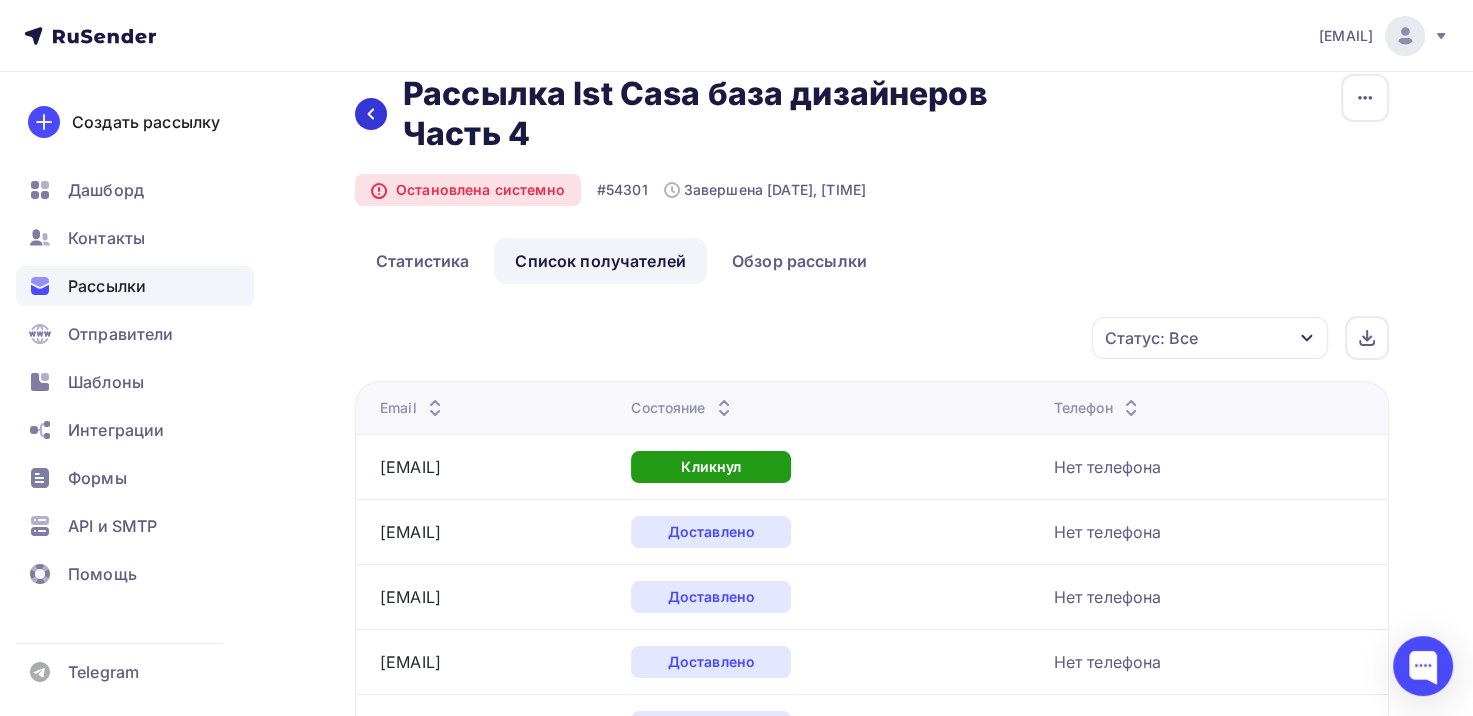 click at bounding box center [371, 114] 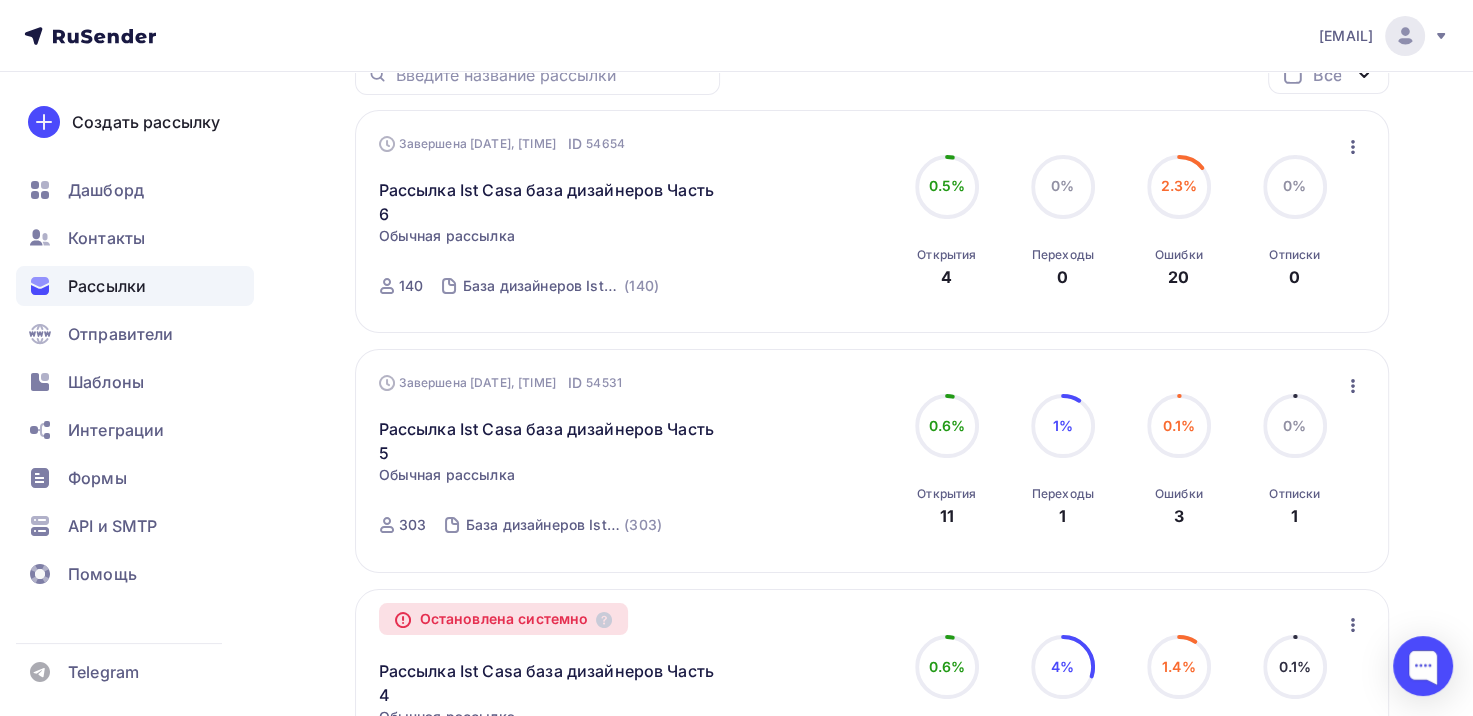 scroll, scrollTop: 200, scrollLeft: 0, axis: vertical 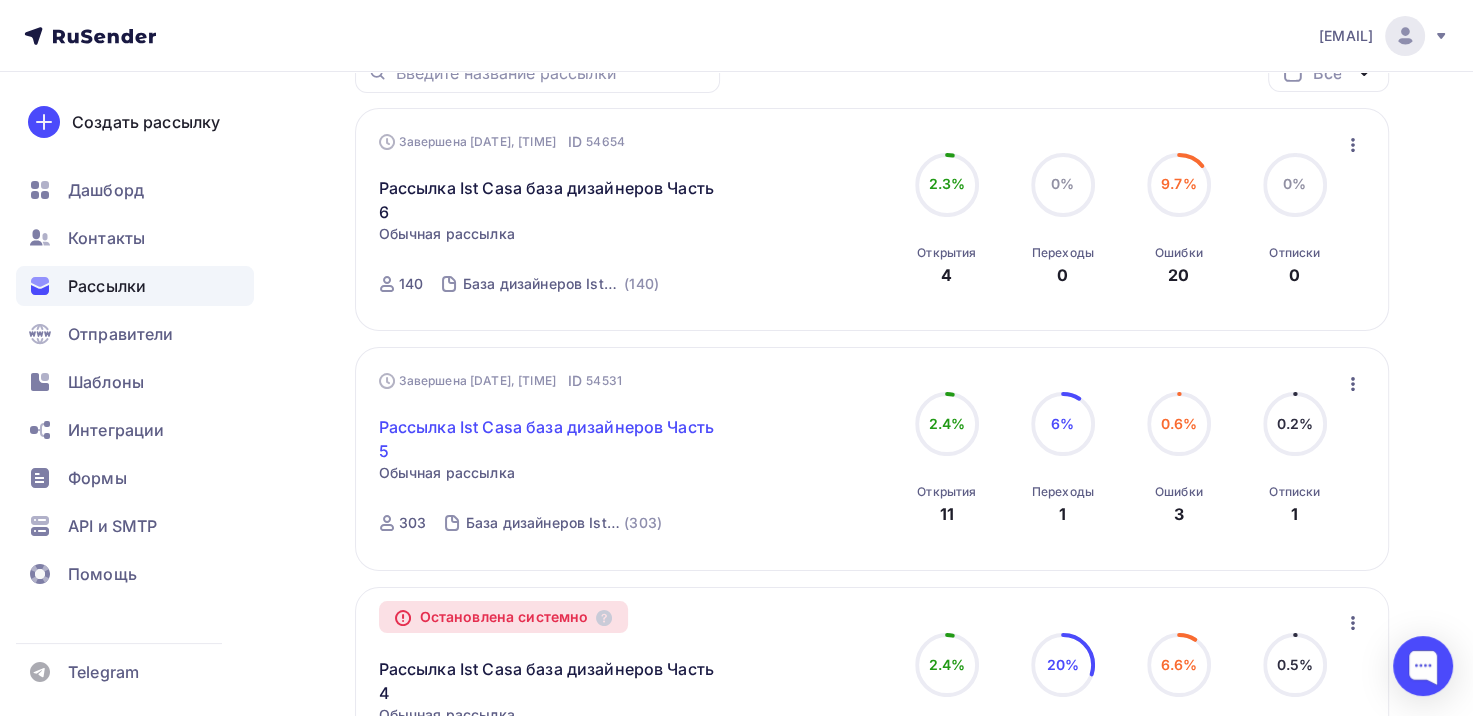 click on "Рассылка Ist Casa база дизайнеров Часть 5" at bounding box center [550, 439] 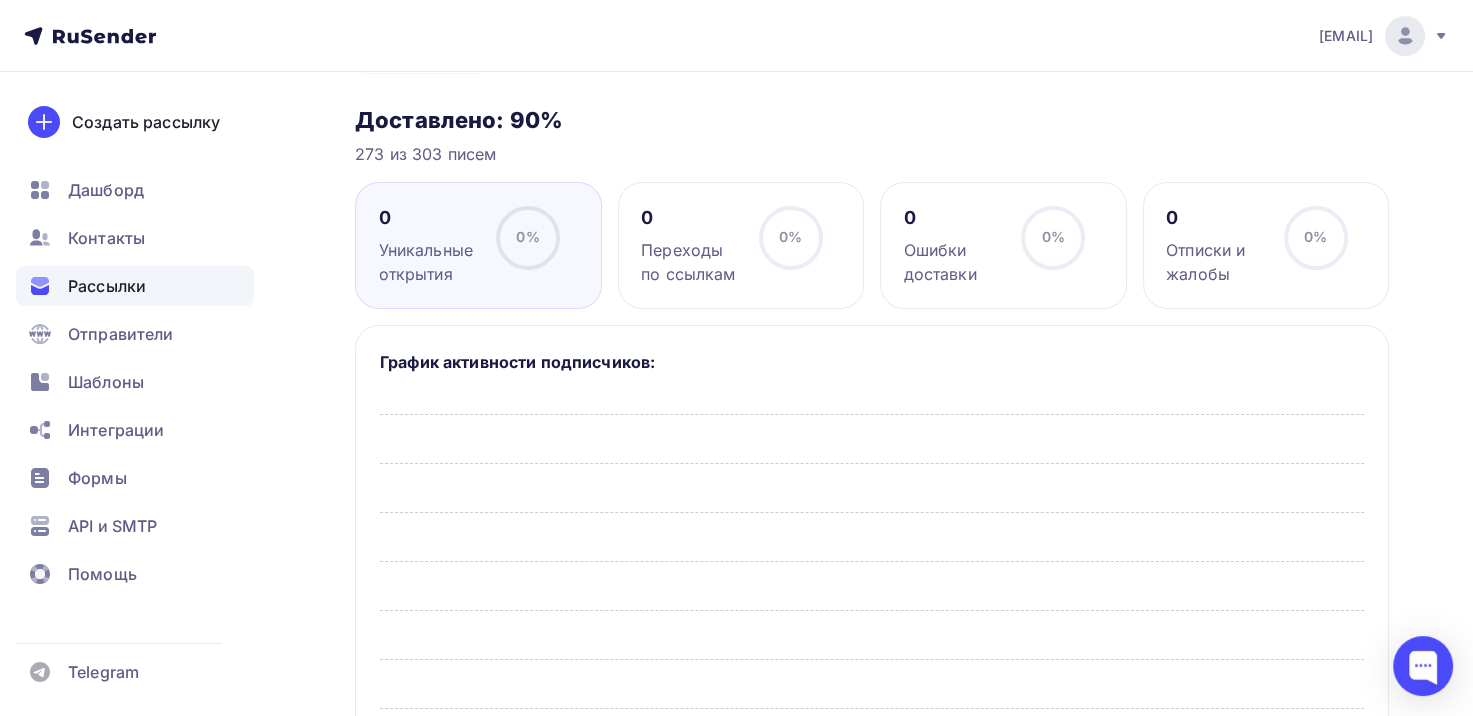 scroll, scrollTop: 0, scrollLeft: 0, axis: both 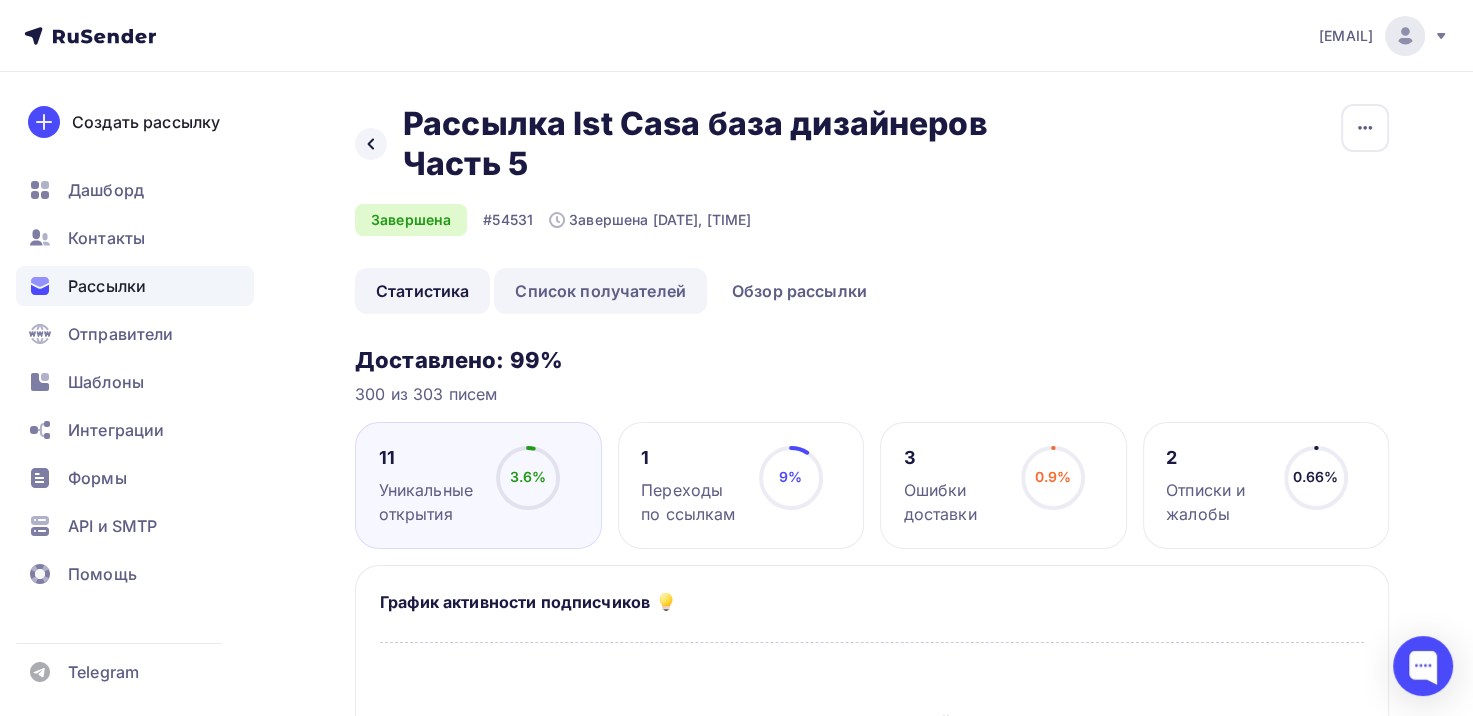 click on "Список получателей" at bounding box center [600, 291] 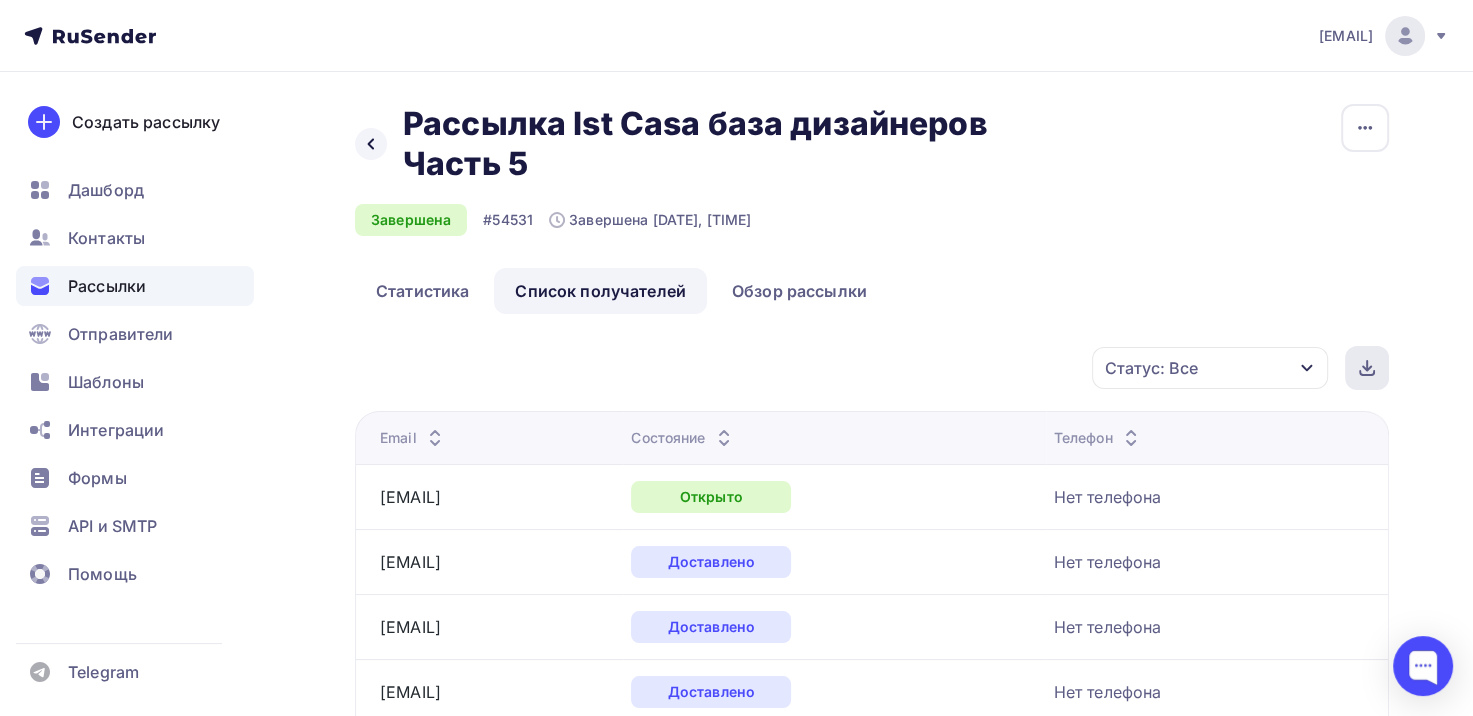 click 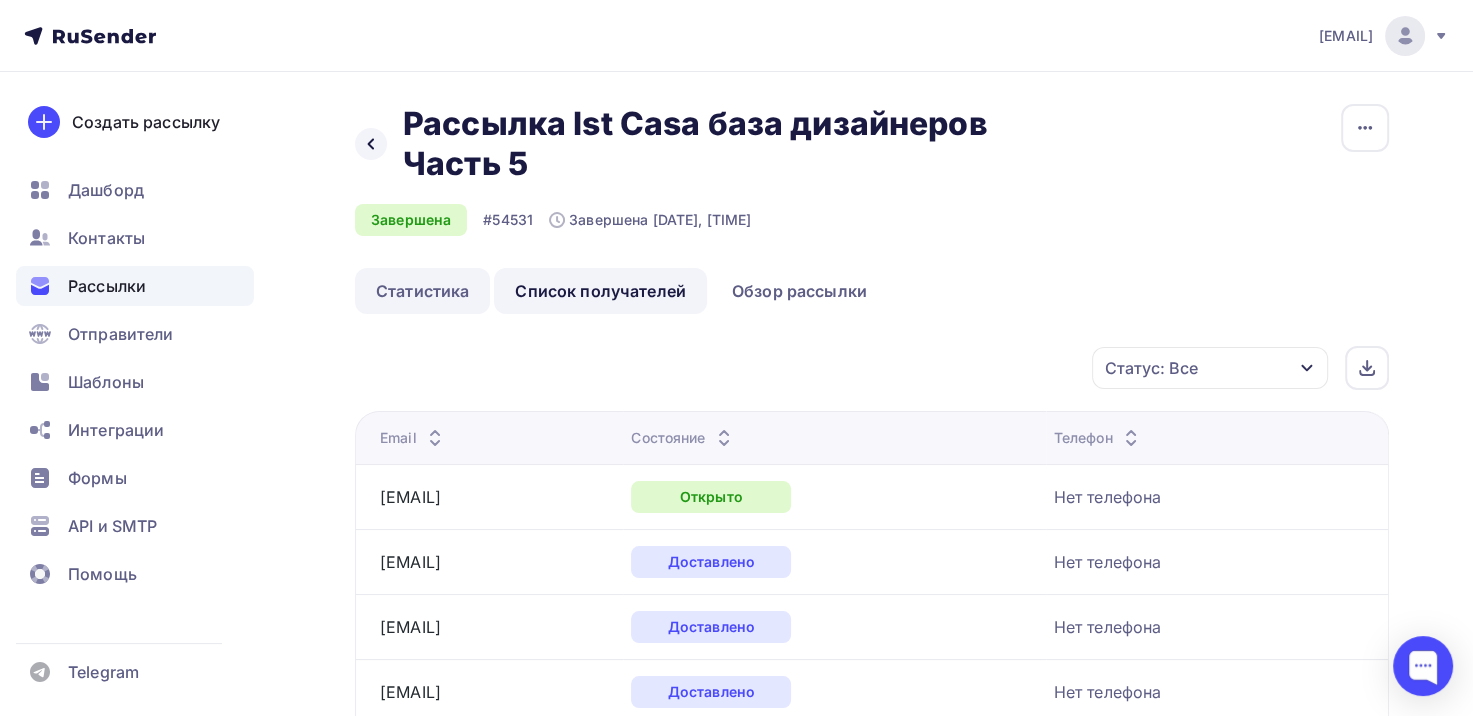 click on "Статистика" at bounding box center (422, 291) 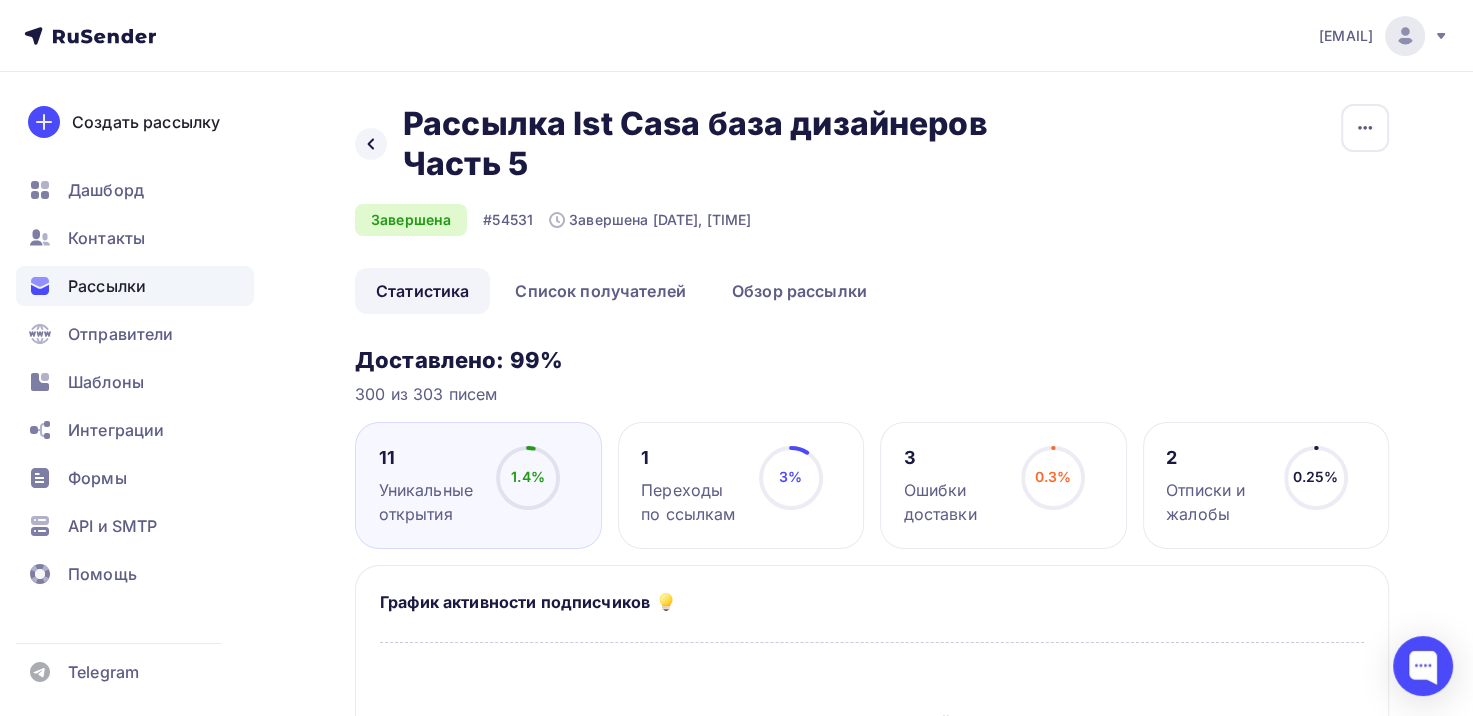 click 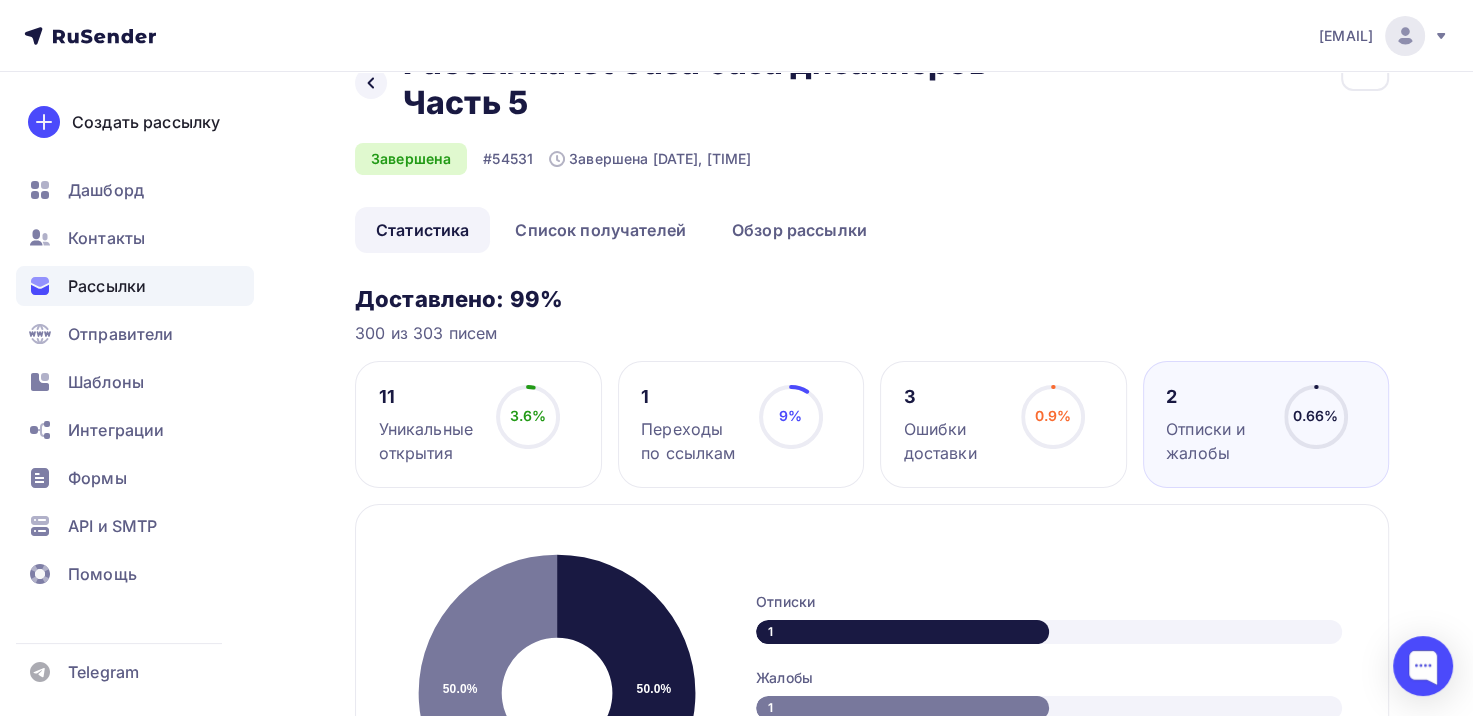 scroll, scrollTop: 0, scrollLeft: 0, axis: both 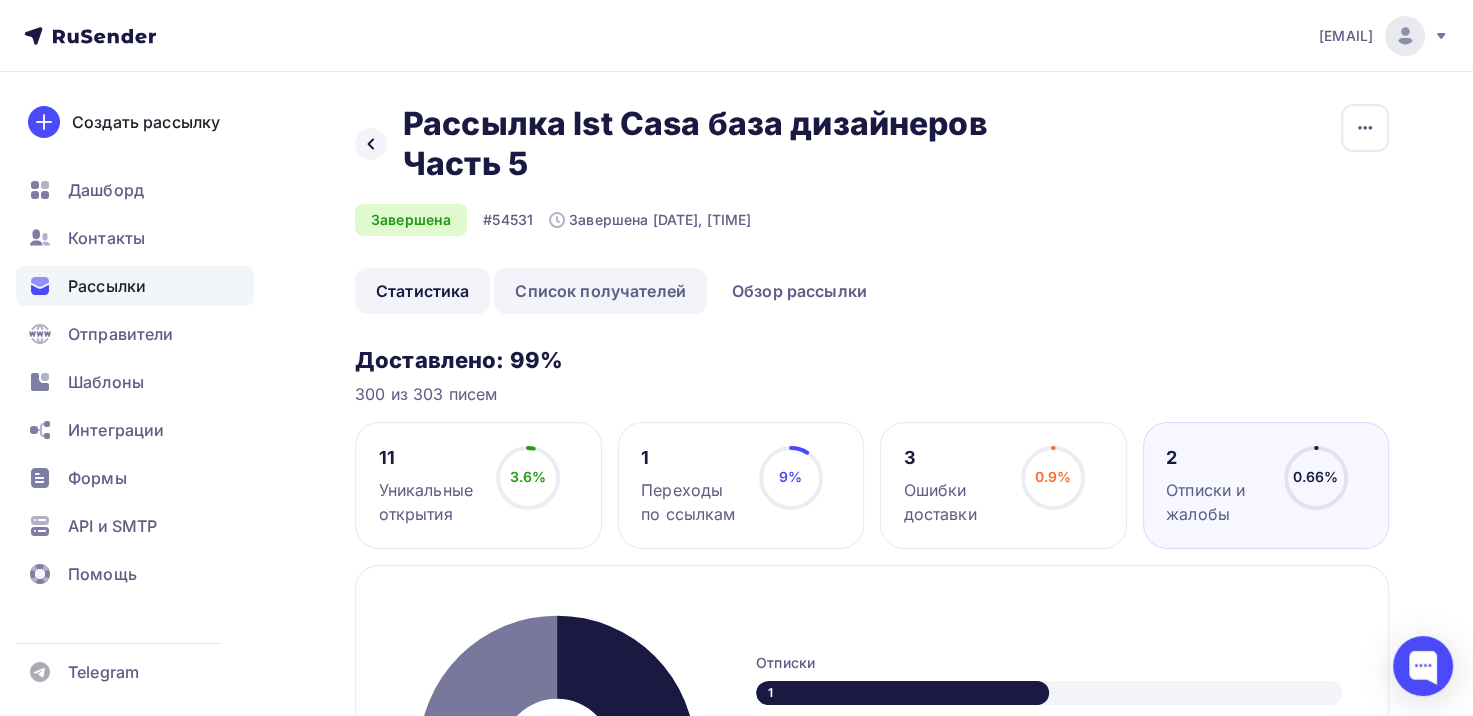 click on "Список получателей" at bounding box center (600, 291) 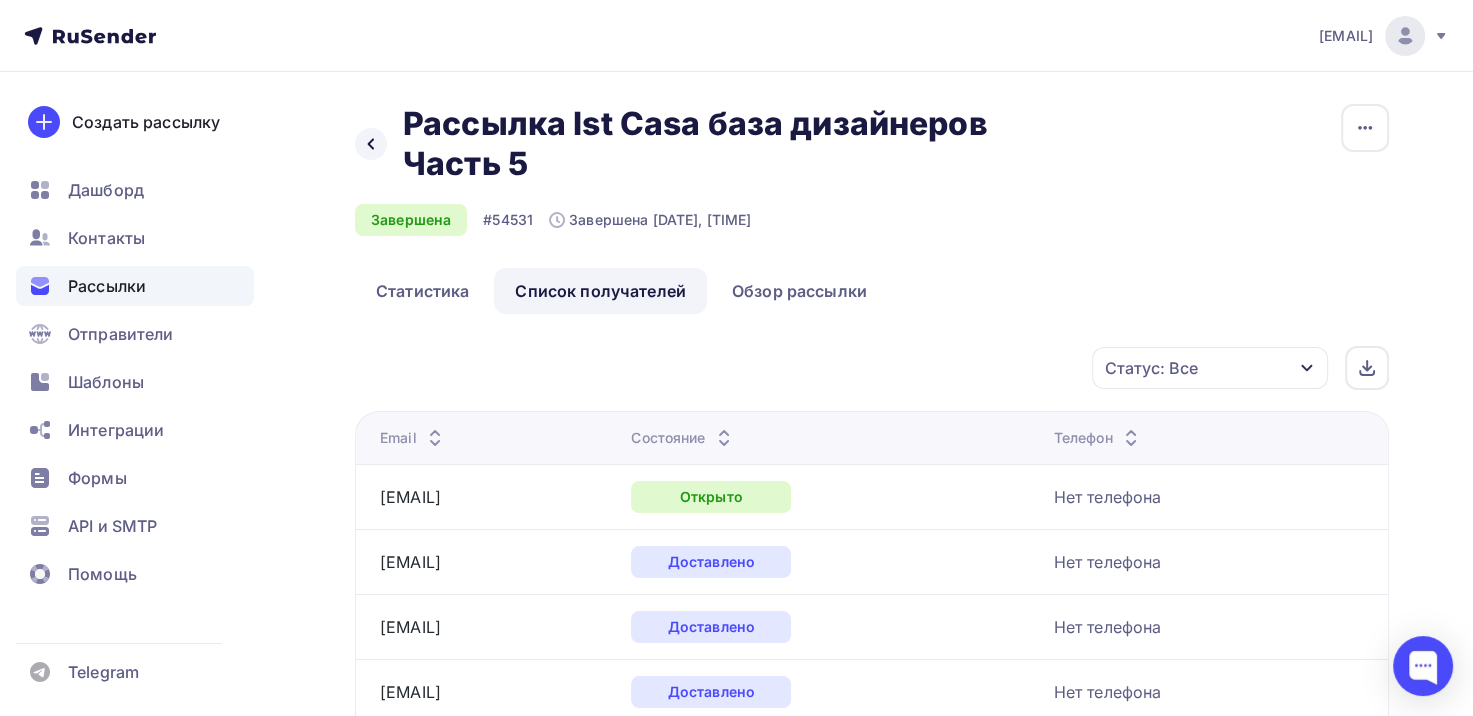 click on "Статус: Все" at bounding box center (1210, 368) 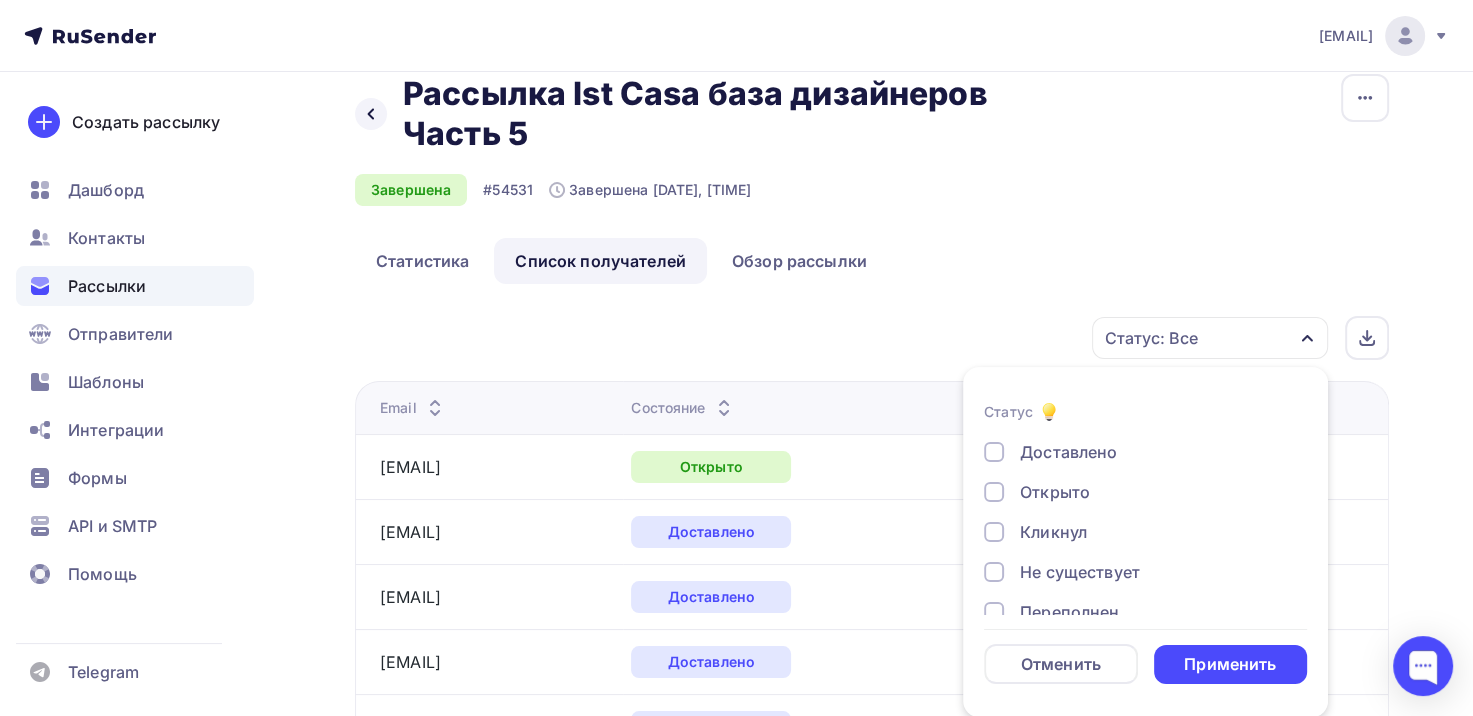 click on "Завершена" at bounding box center [411, 190] 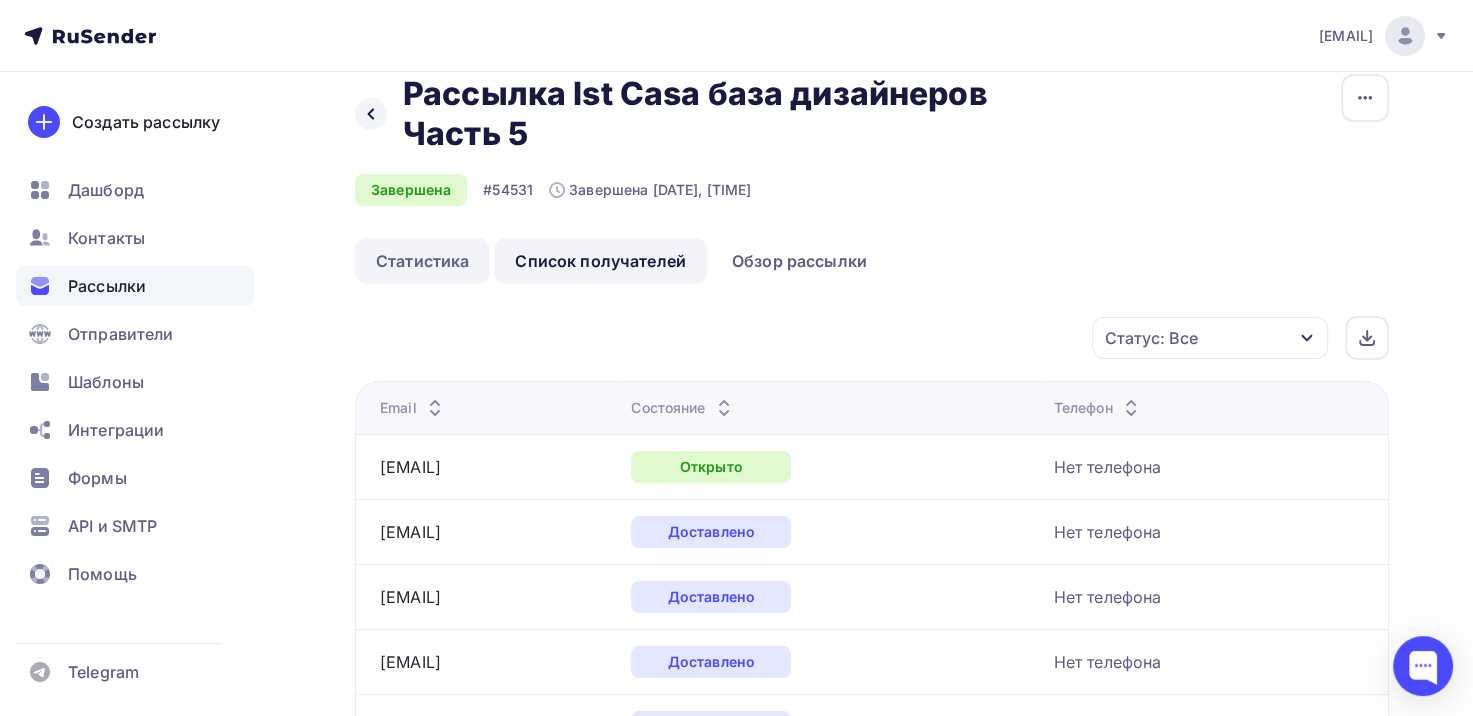 click on "Статистика" at bounding box center (422, 261) 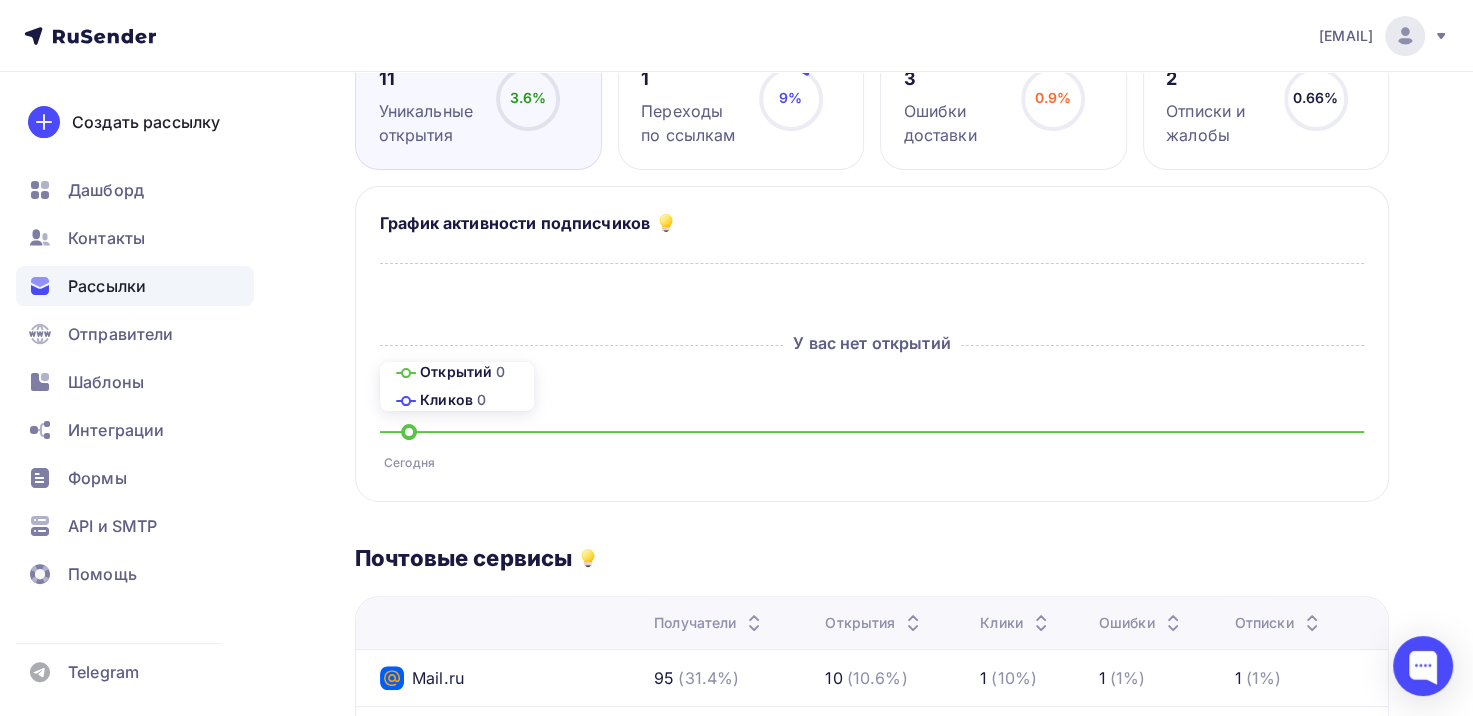 scroll, scrollTop: 400, scrollLeft: 0, axis: vertical 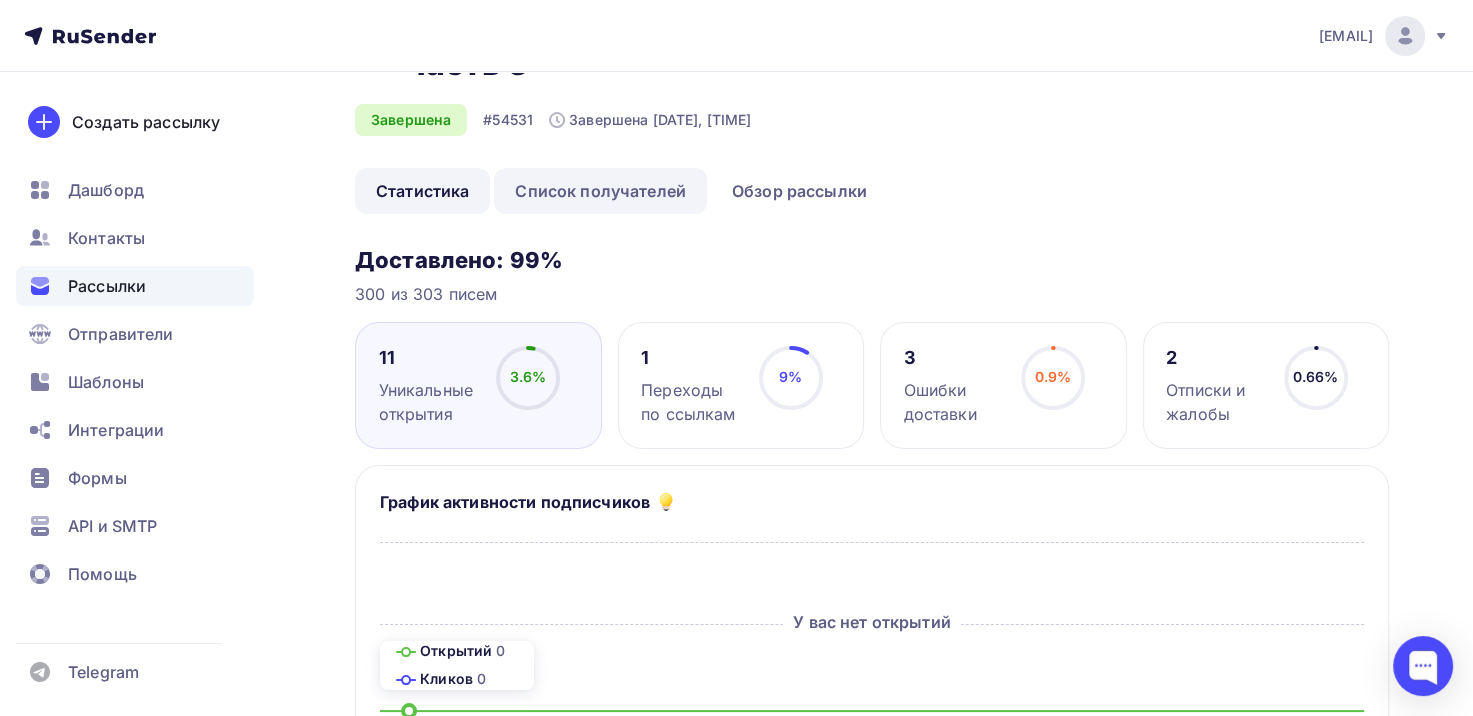 click on "Список получателей" at bounding box center (600, 191) 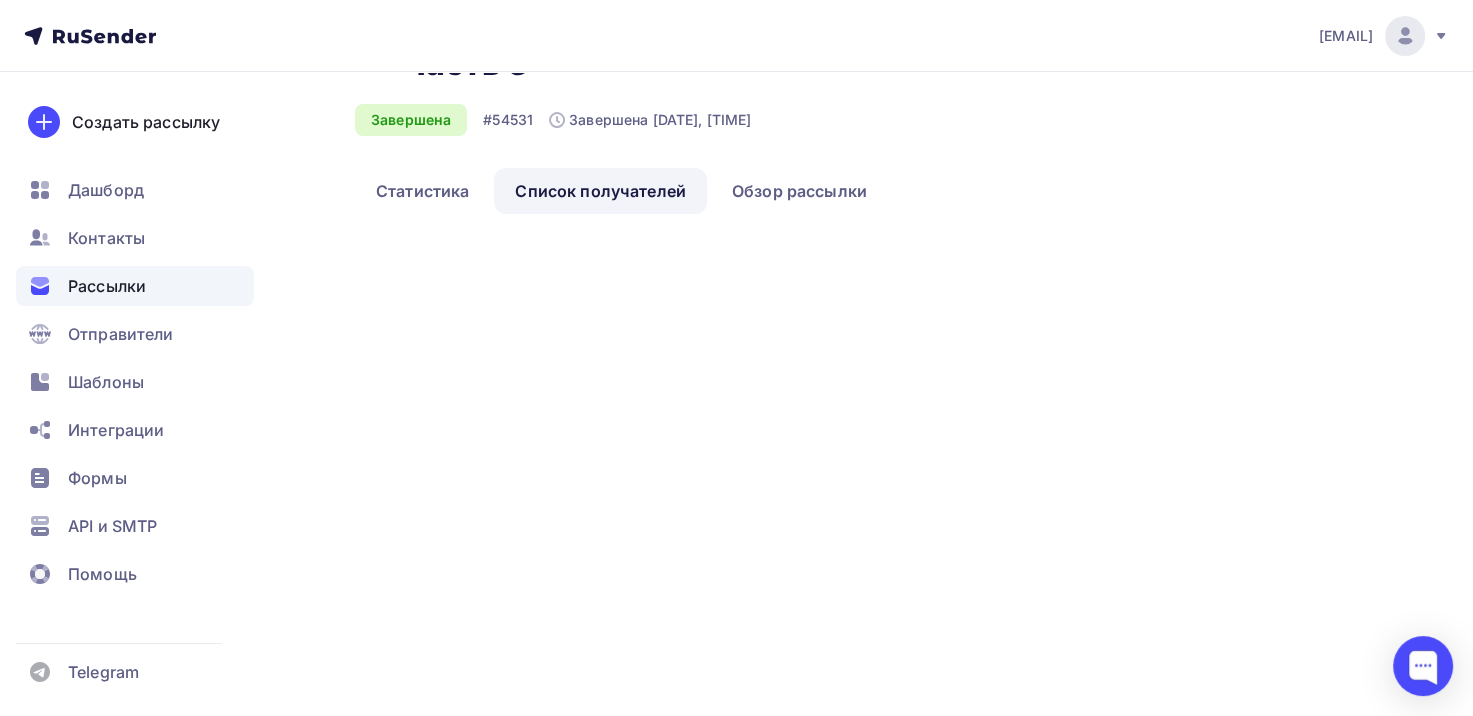 scroll, scrollTop: 0, scrollLeft: 0, axis: both 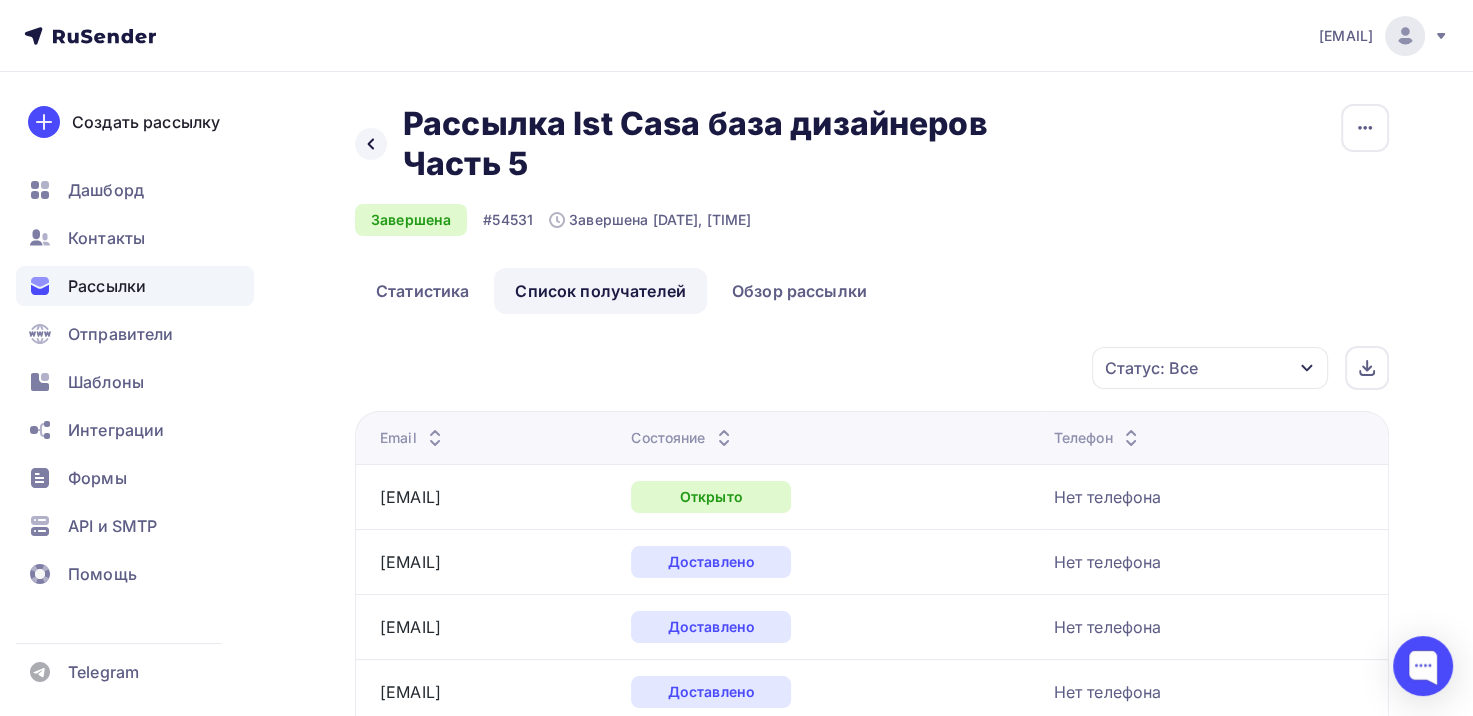 click on "Статус: Все" at bounding box center (1210, 368) 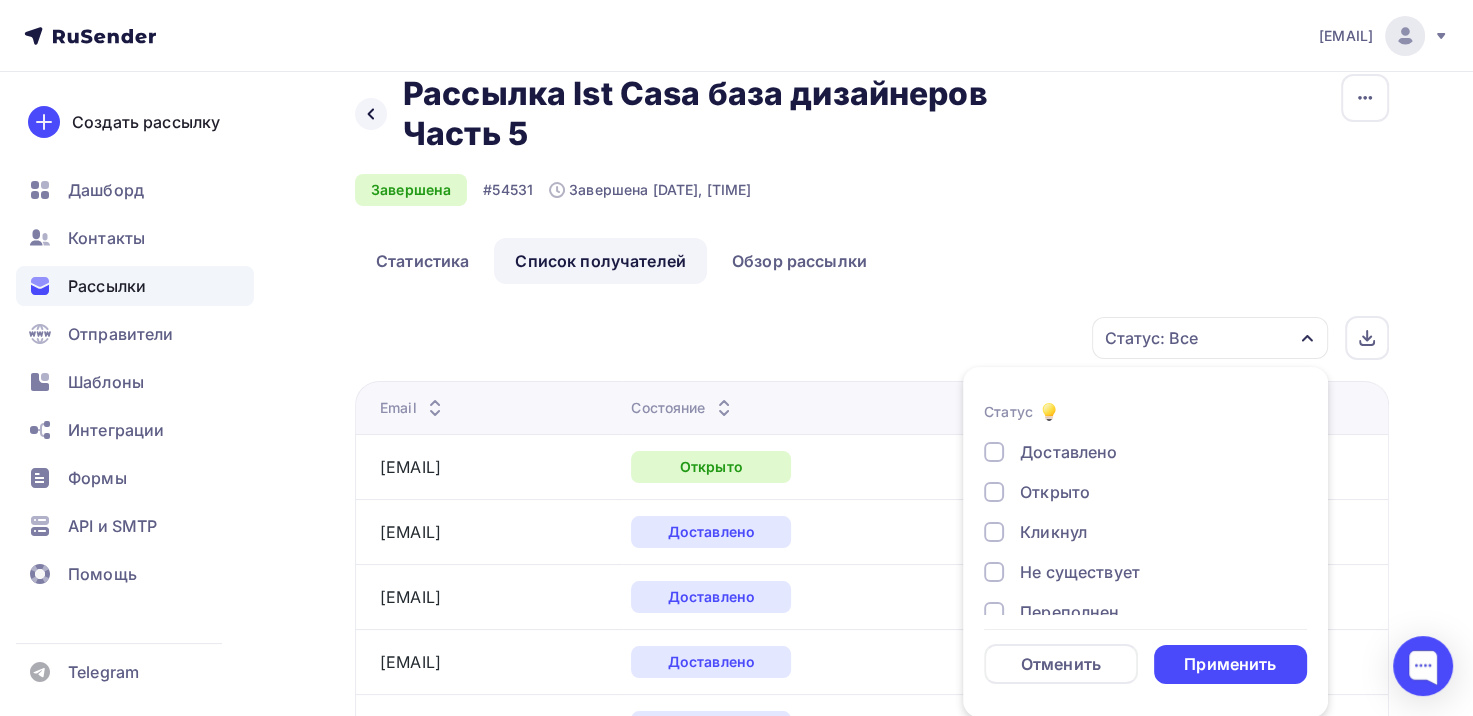 click on "Доставлено
Открыто
Кликнул
Не существует
Переполнен
Недоступен
Отписан
Жалоба
В ожидании" at bounding box center [1145, 612] 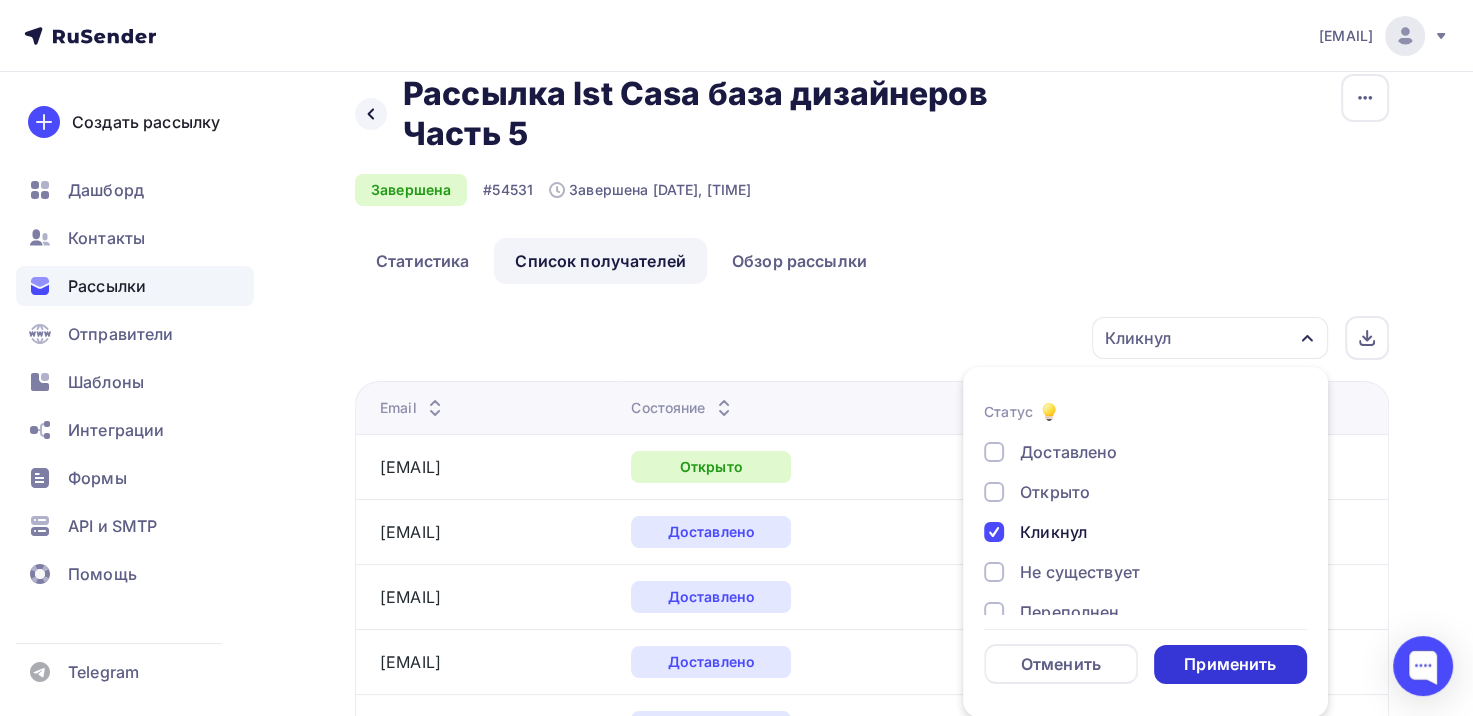 click on "Применить" at bounding box center [1231, 664] 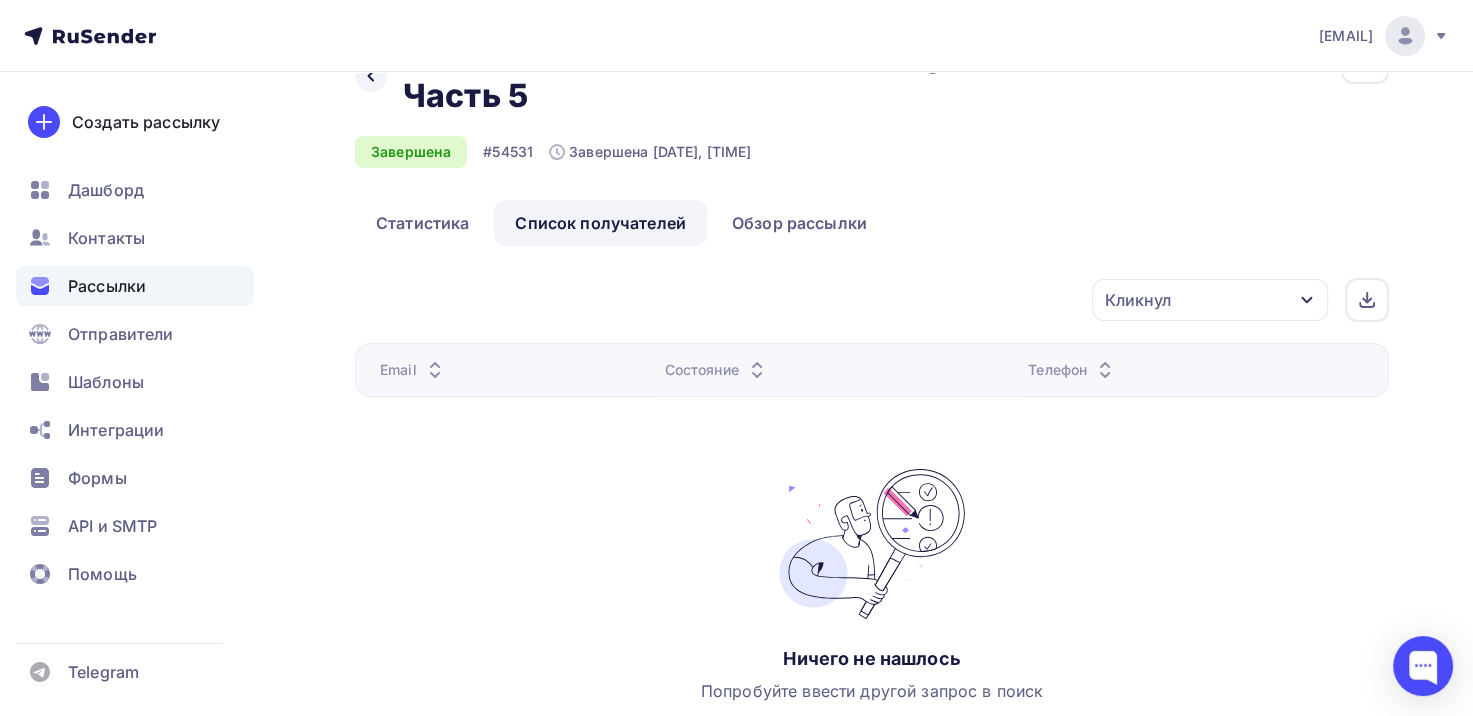 scroll, scrollTop: 130, scrollLeft: 0, axis: vertical 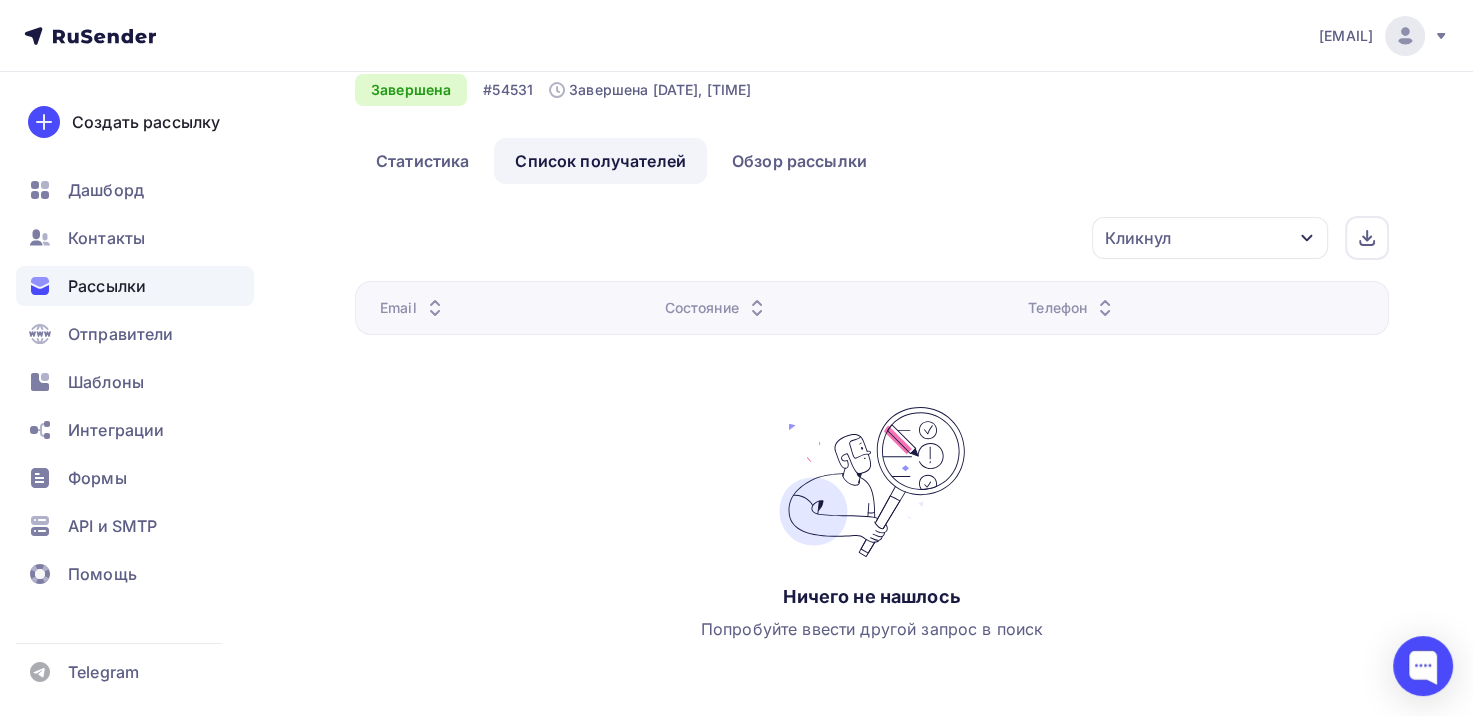 click on "Статистика" at bounding box center [424, 161] 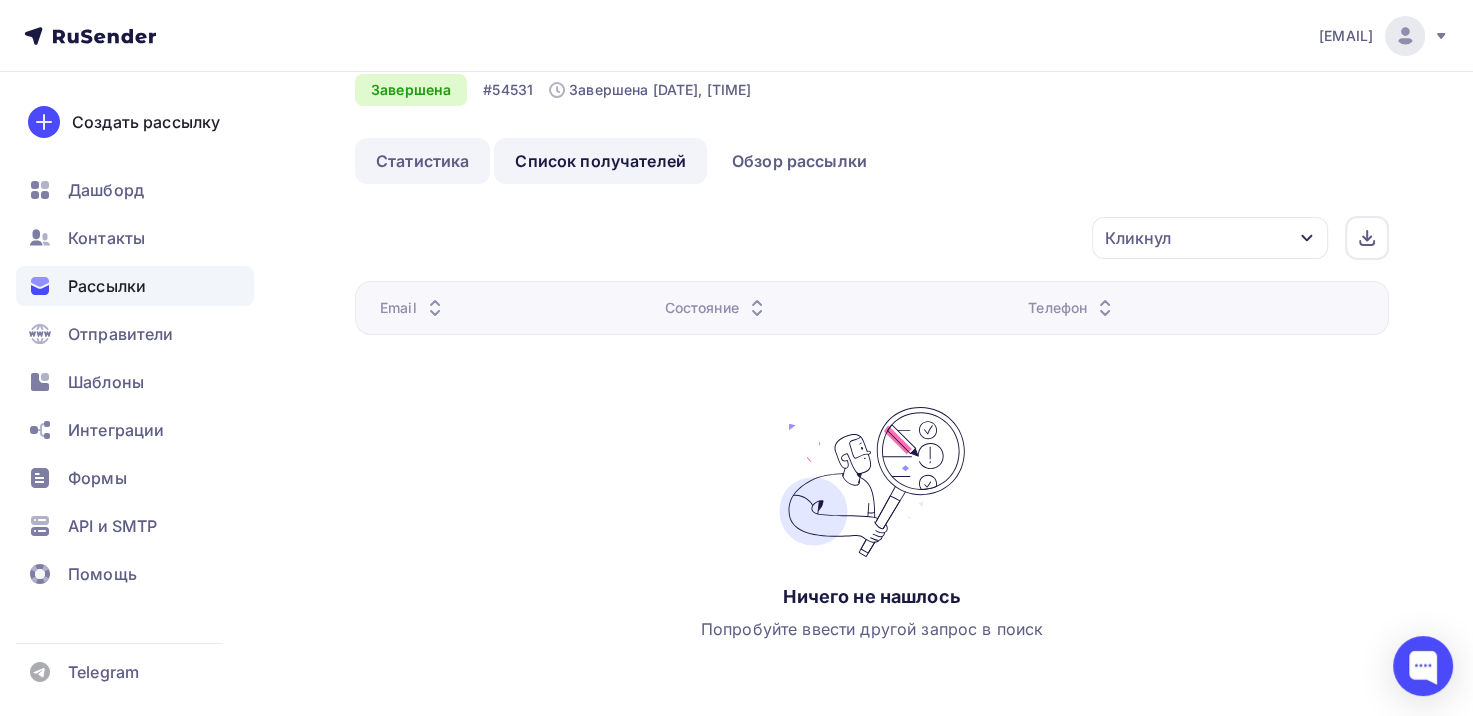 click on "Статистика" at bounding box center [422, 161] 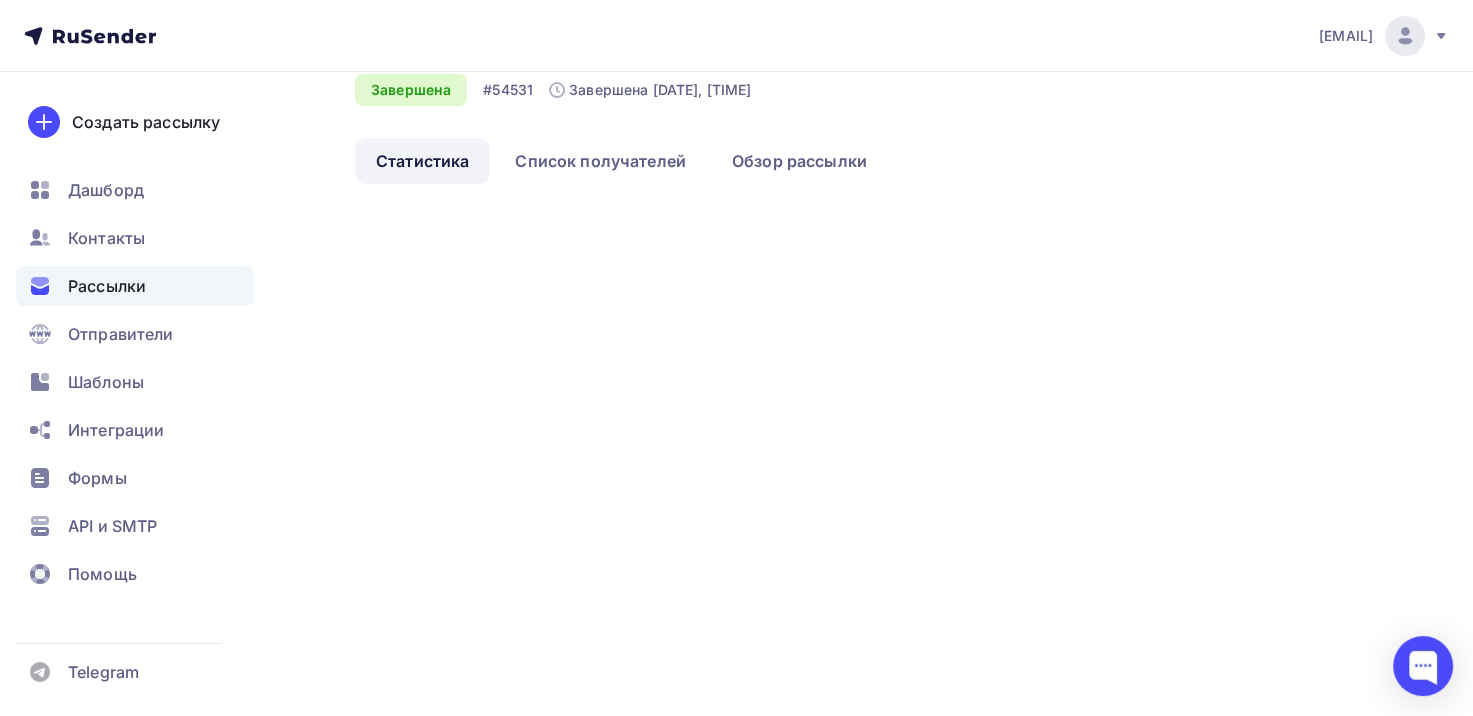 scroll, scrollTop: 0, scrollLeft: 0, axis: both 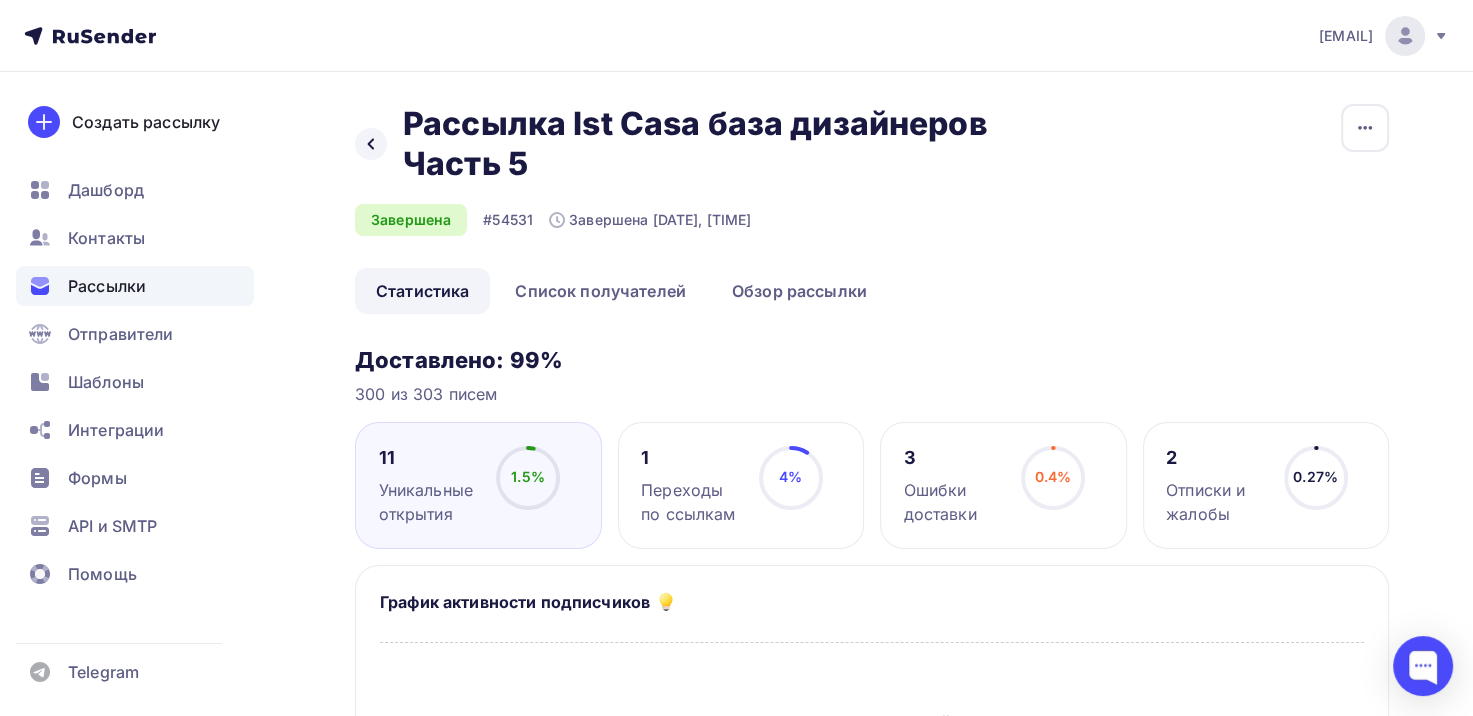 click on "Переходы по ссылкам" at bounding box center [691, 502] 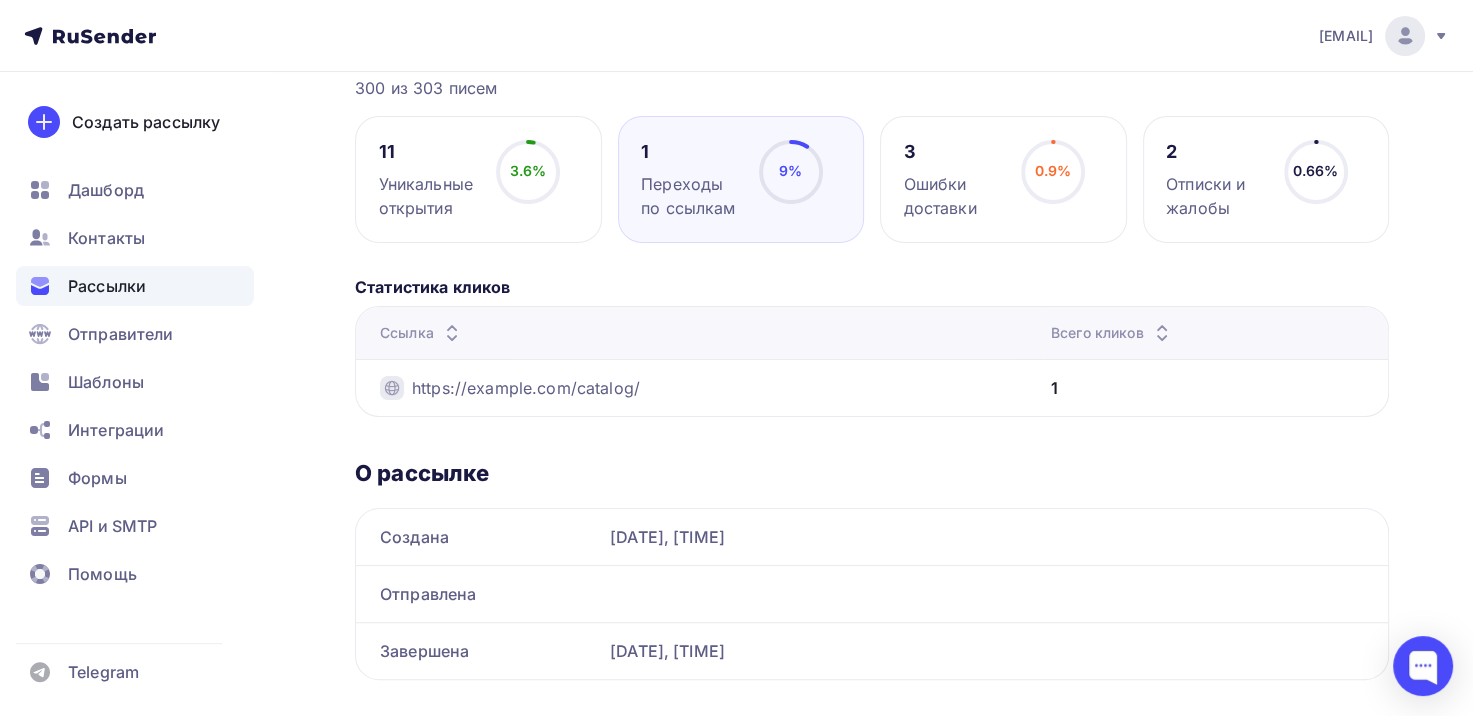scroll, scrollTop: 348, scrollLeft: 0, axis: vertical 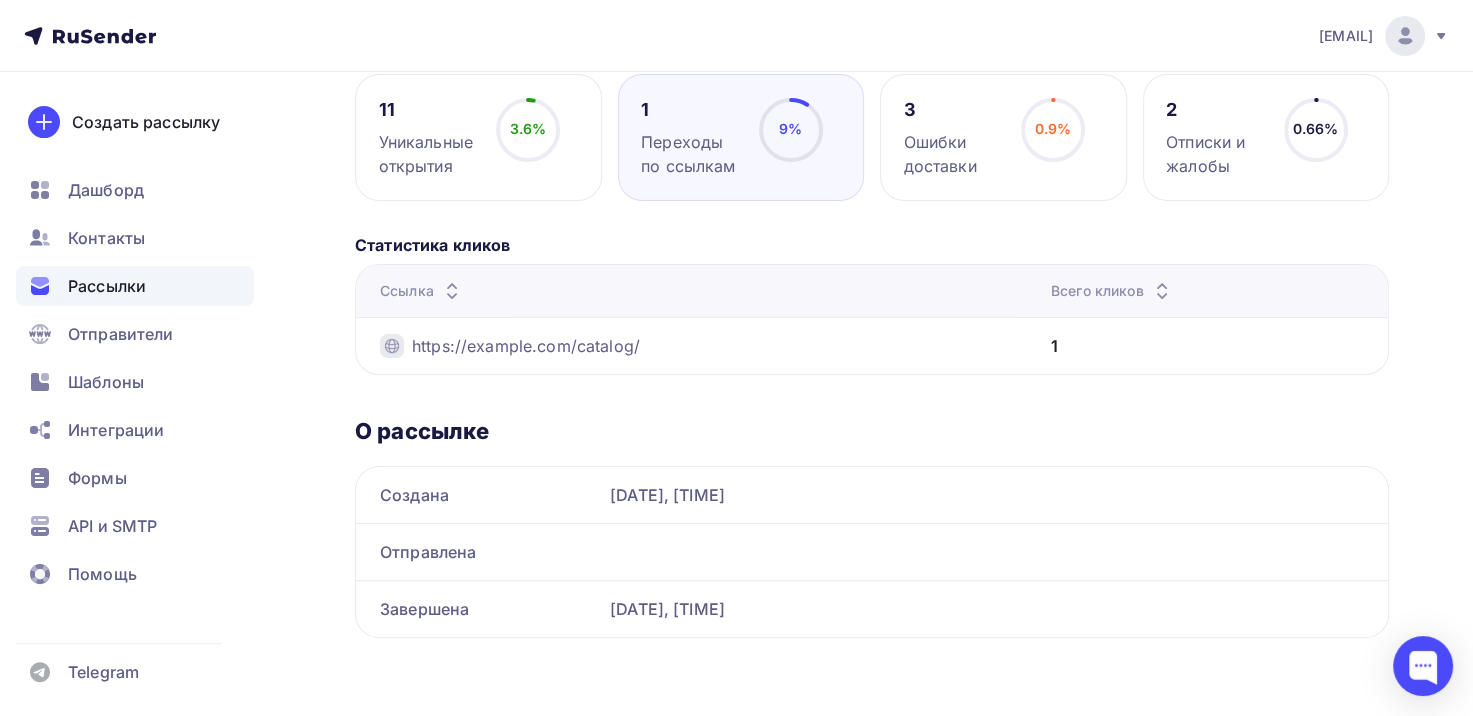 click on "https://example.com/catalog/" at bounding box center [699, 345] 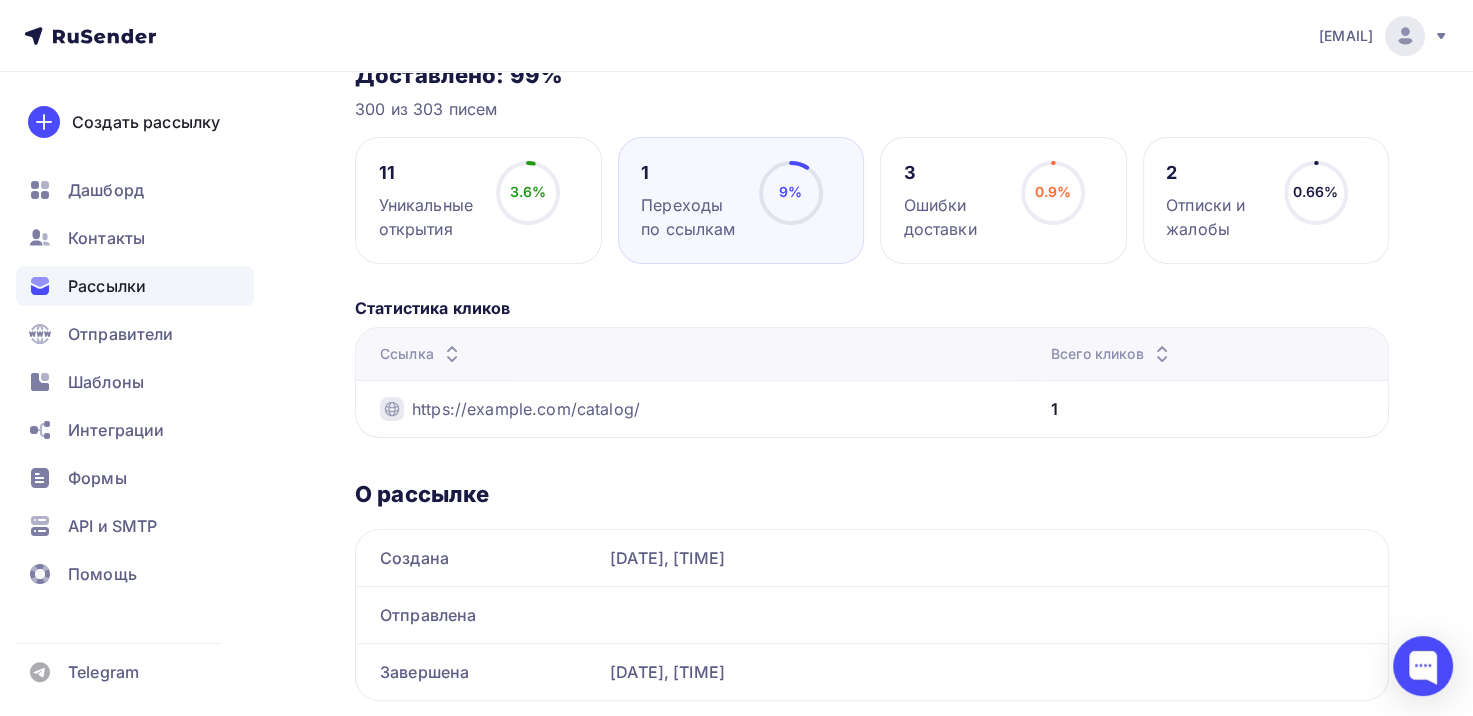 scroll, scrollTop: 48, scrollLeft: 0, axis: vertical 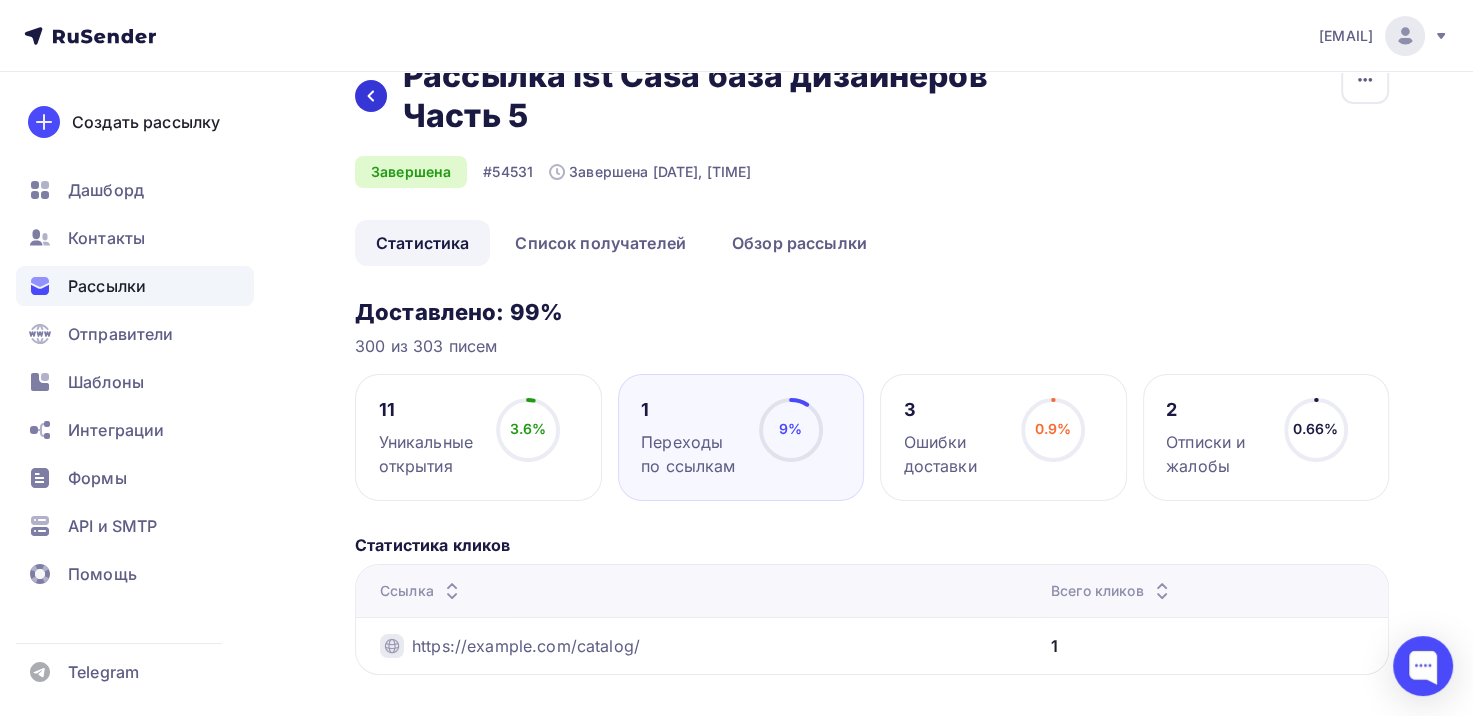 click at bounding box center [371, 96] 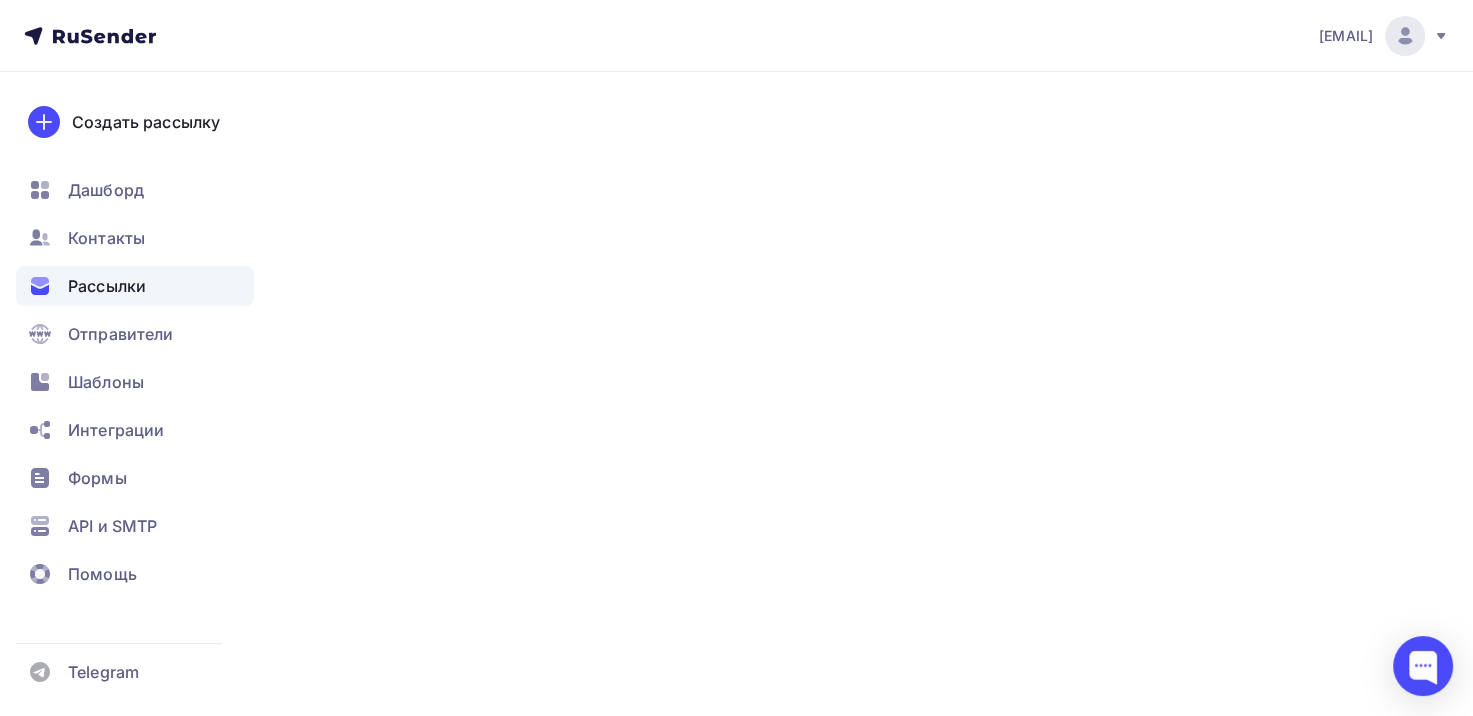 scroll, scrollTop: 0, scrollLeft: 0, axis: both 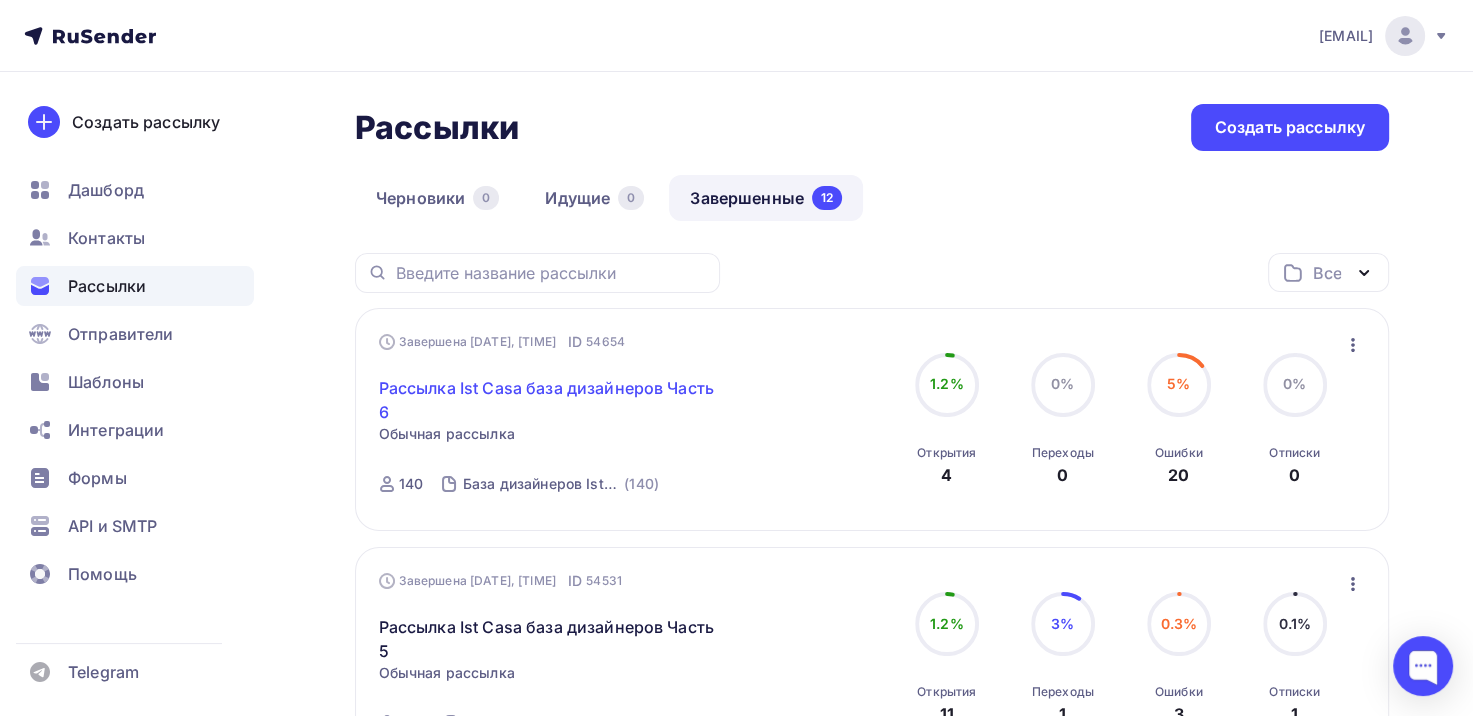 click on "Рассылка Ist Casa база дизайнеров Часть 6" at bounding box center [550, 400] 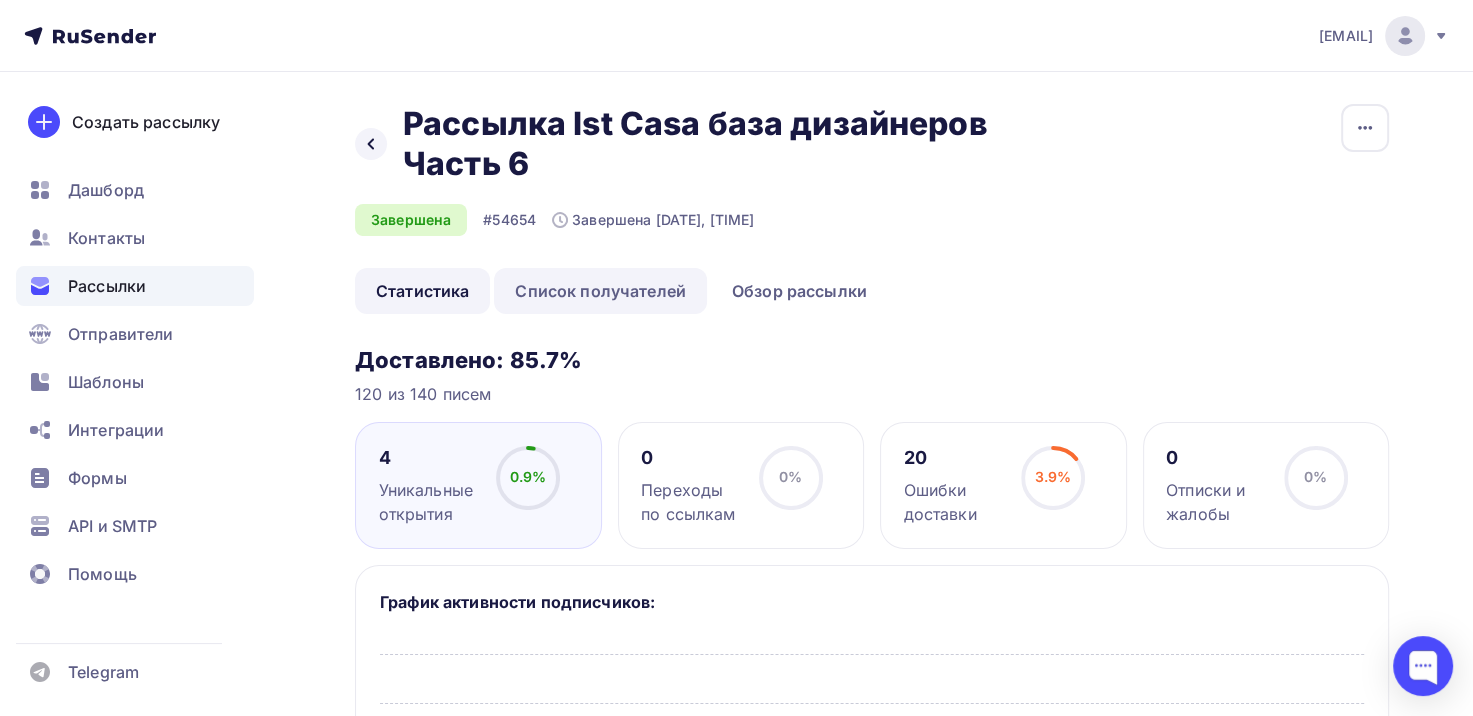 click on "Список получателей" at bounding box center (600, 291) 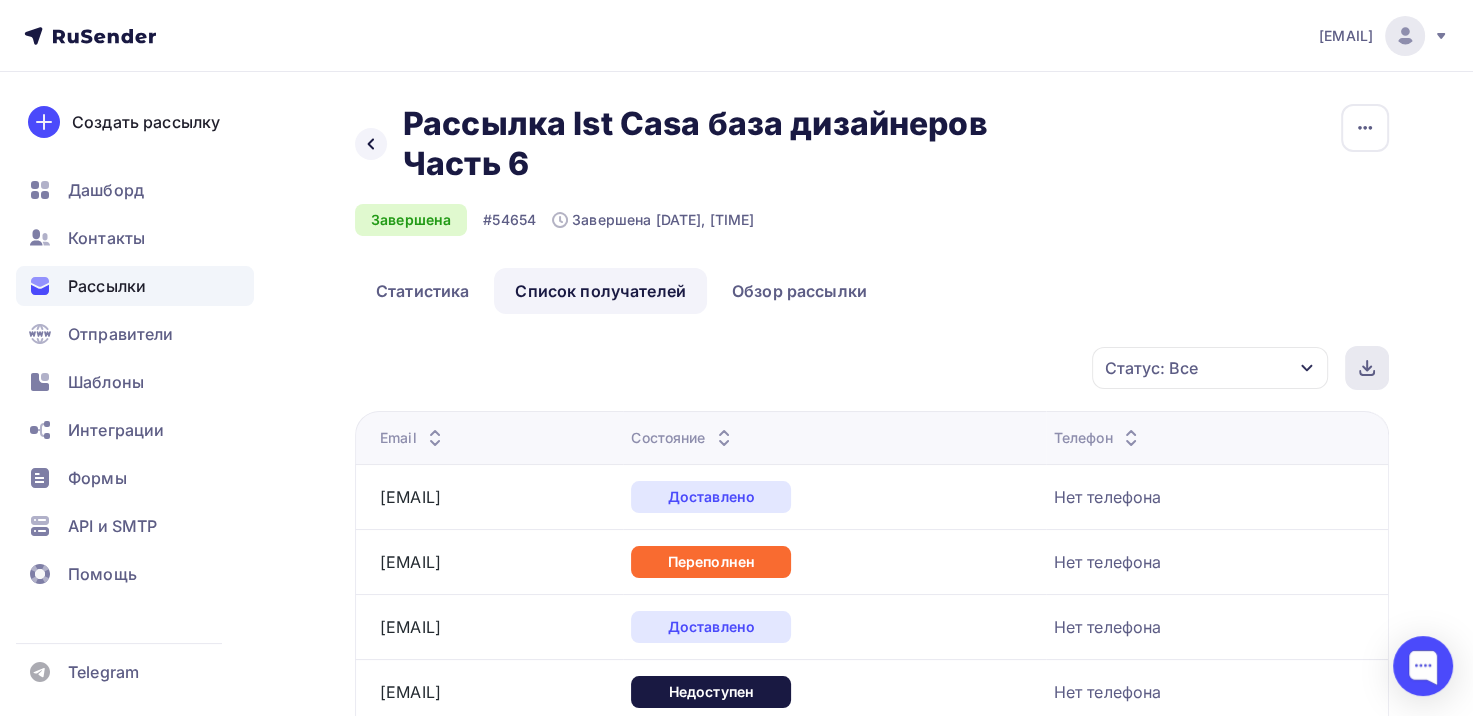 click at bounding box center [1367, 368] 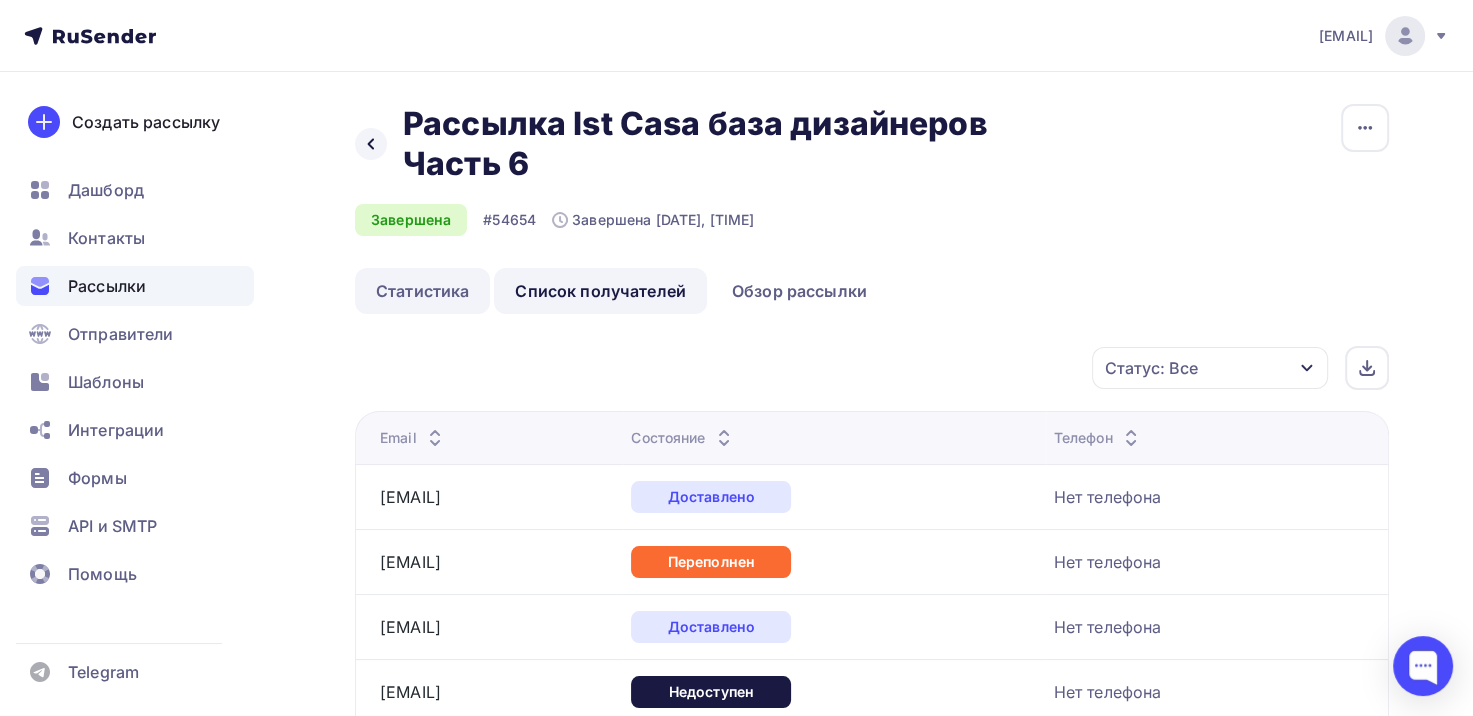 click on "Статистика" at bounding box center (422, 291) 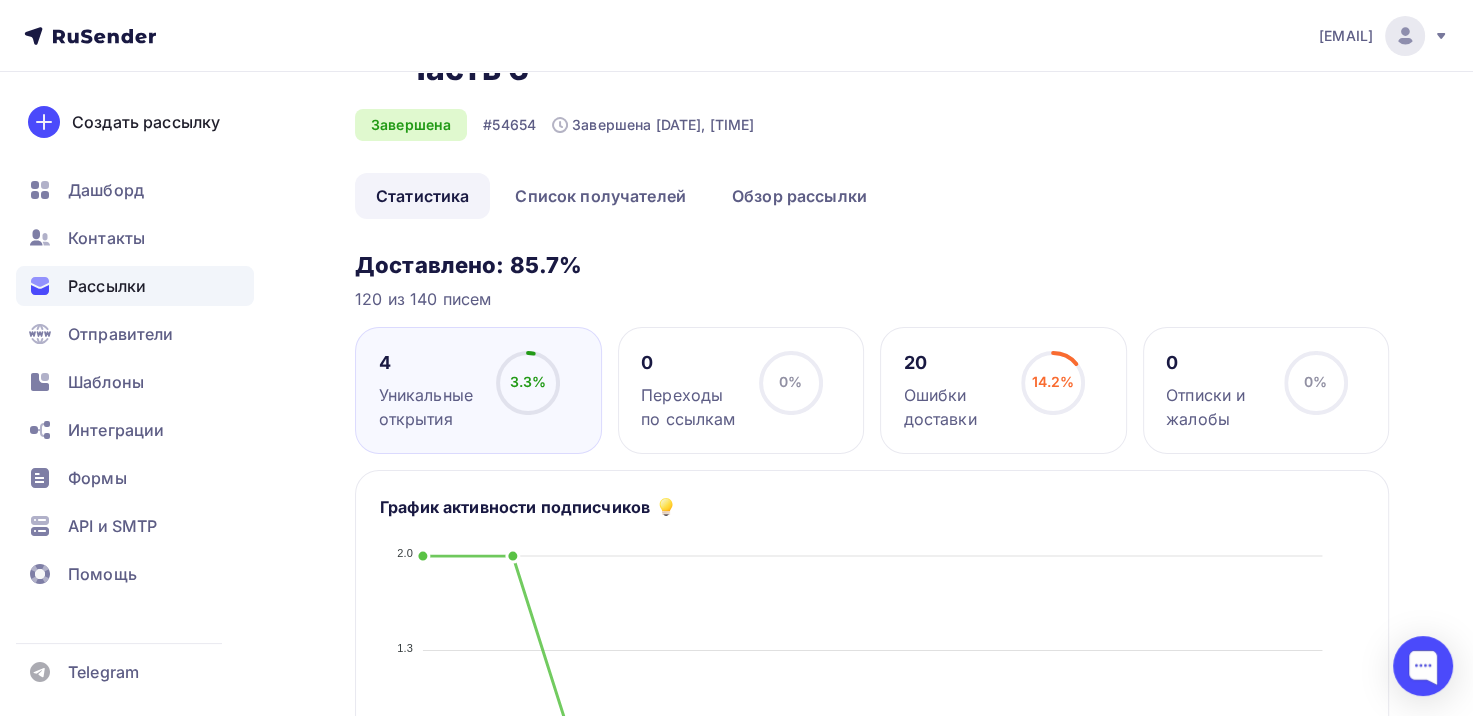scroll, scrollTop: 100, scrollLeft: 0, axis: vertical 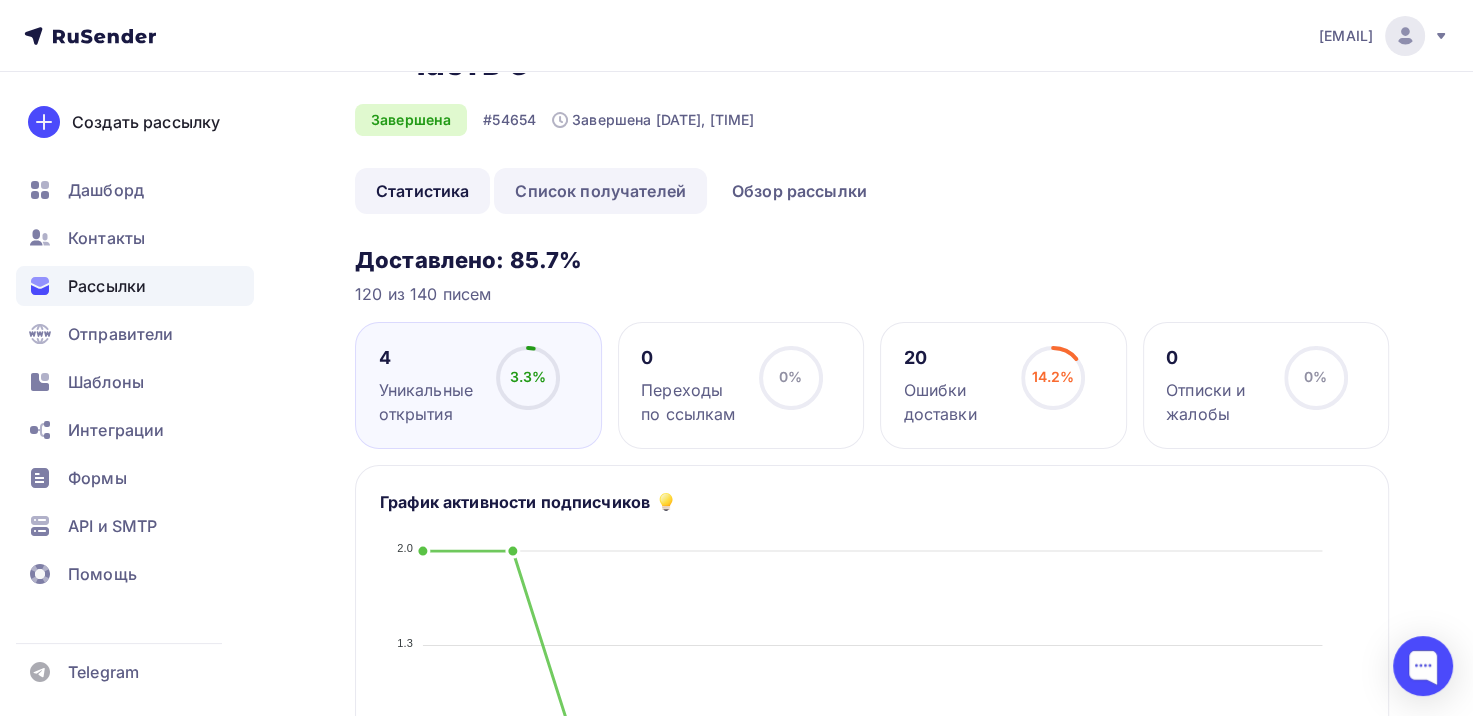 click on "Список получателей" at bounding box center (600, 191) 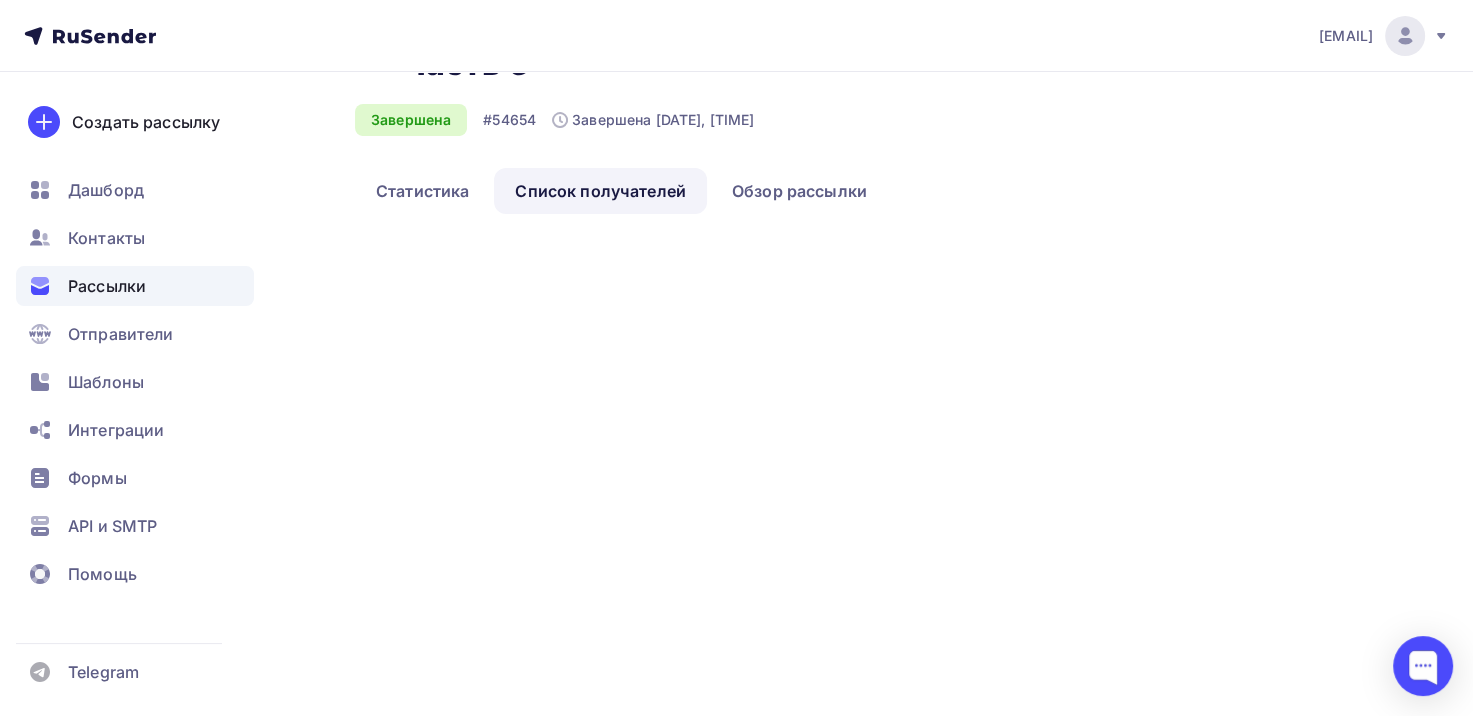 scroll, scrollTop: 0, scrollLeft: 0, axis: both 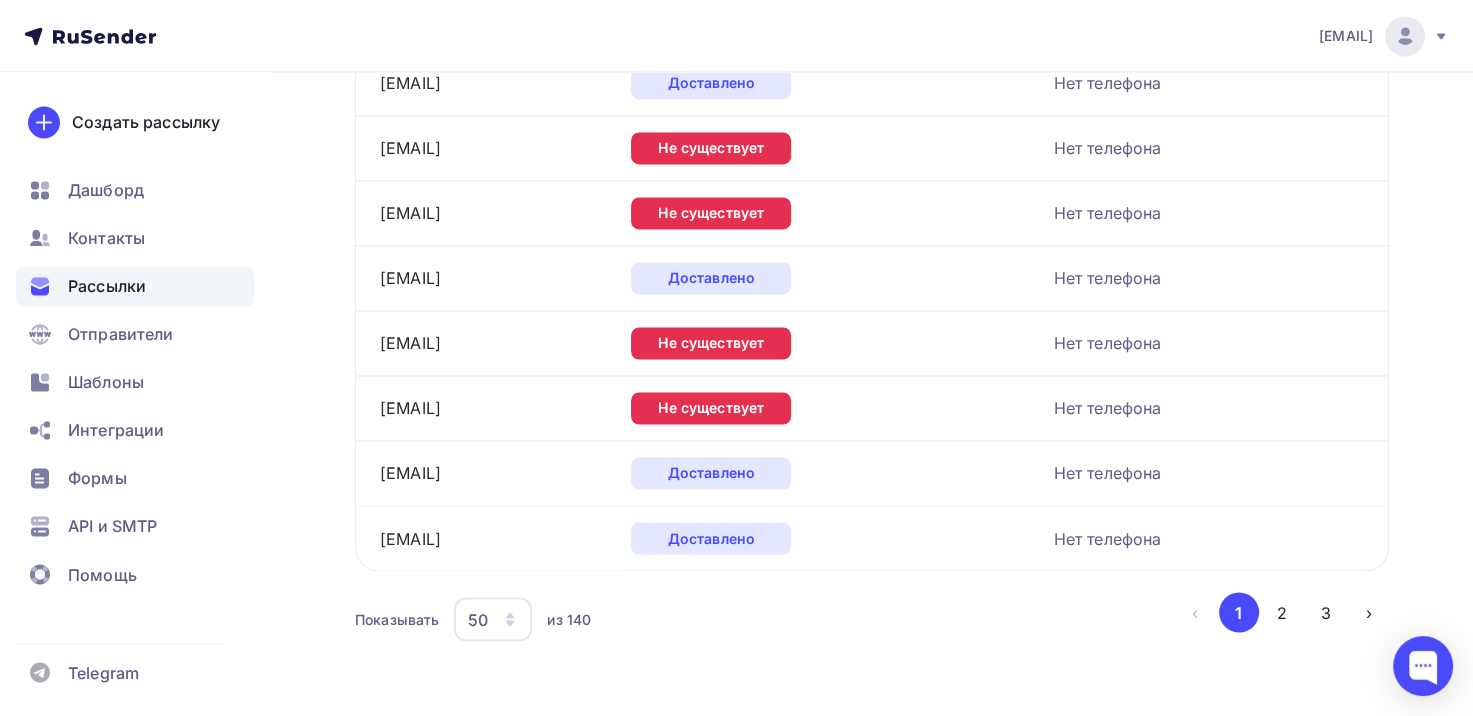 click 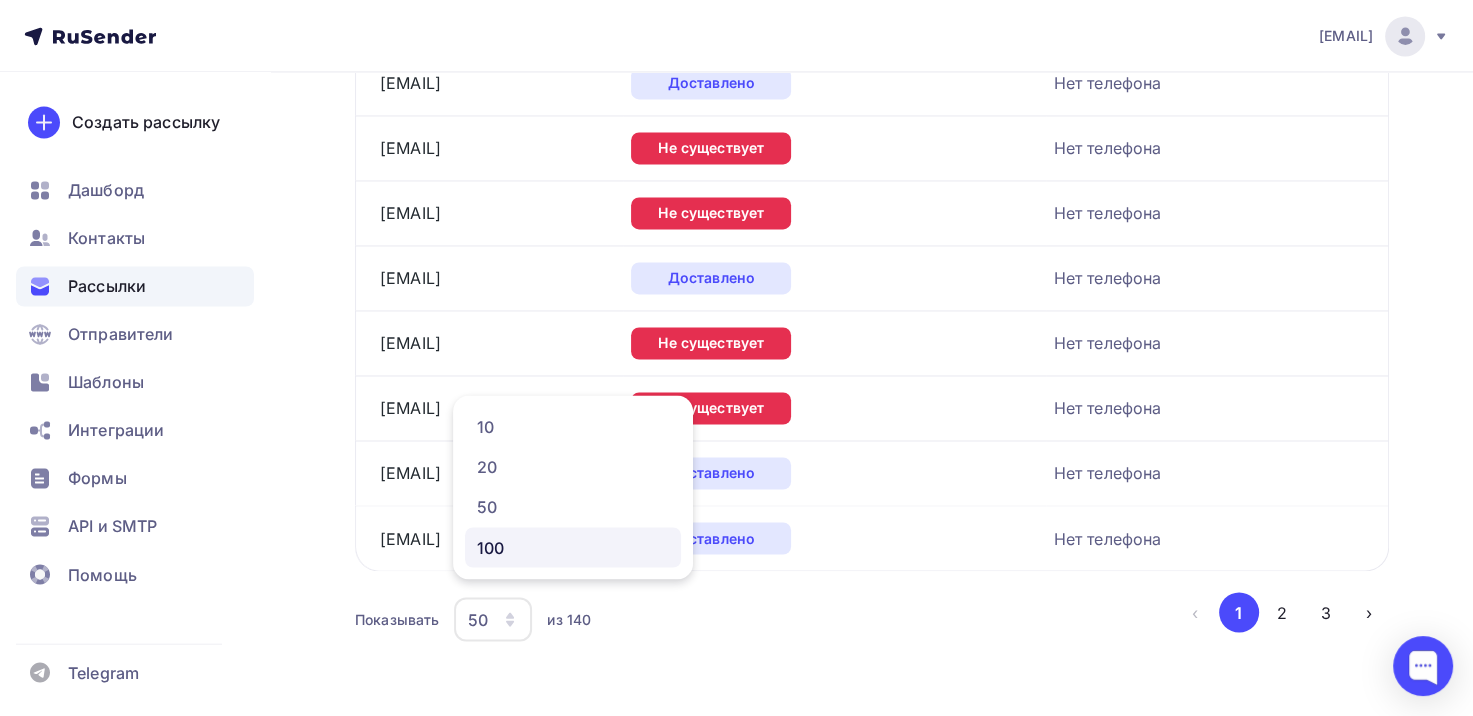 click on "100" at bounding box center (573, 547) 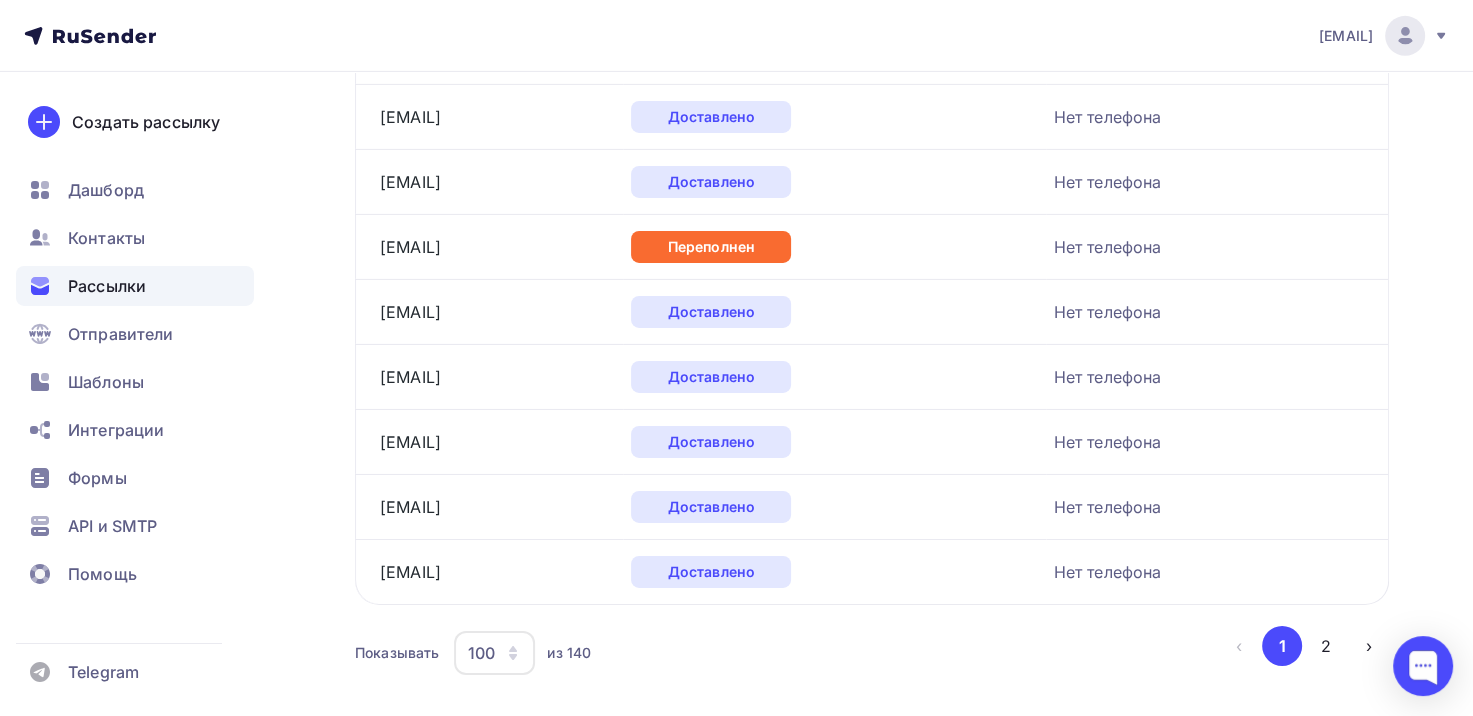 scroll, scrollTop: 6384, scrollLeft: 0, axis: vertical 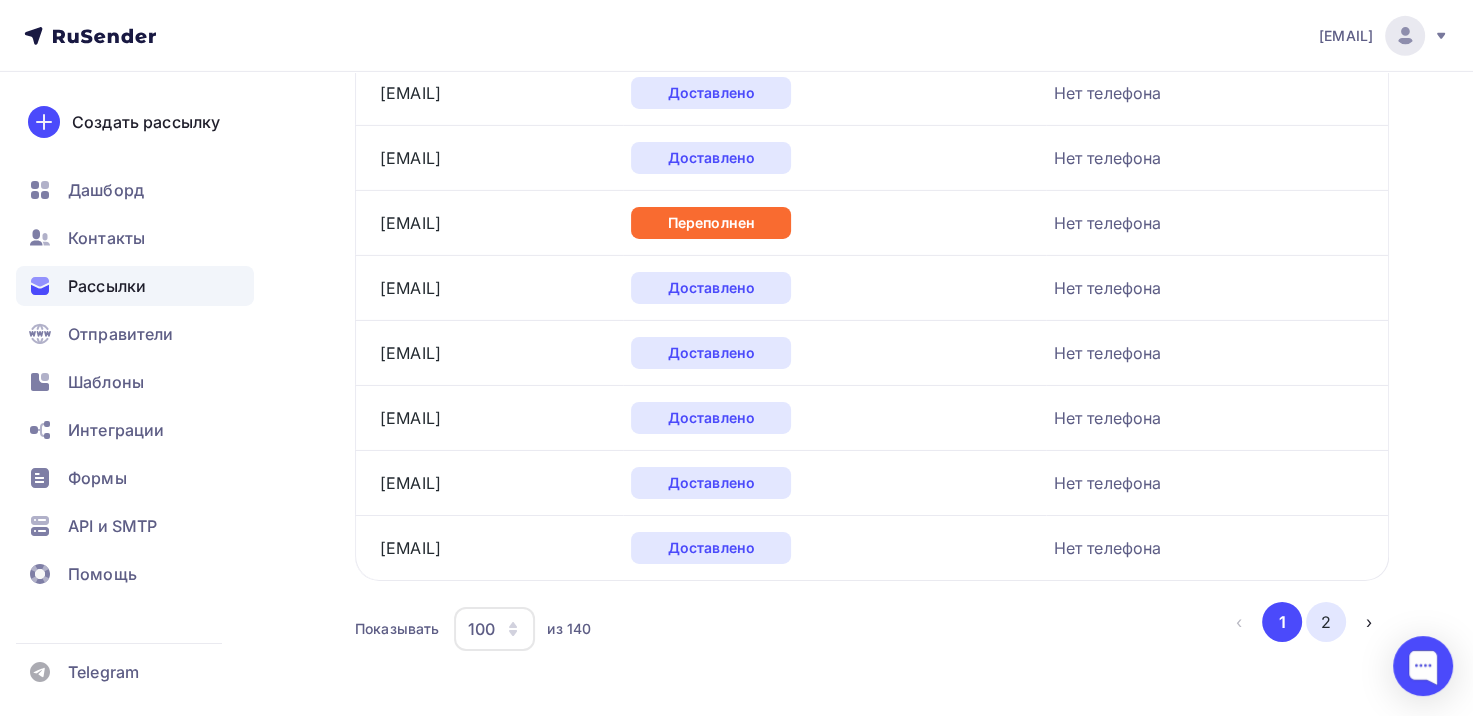 click on "2" at bounding box center (1326, 622) 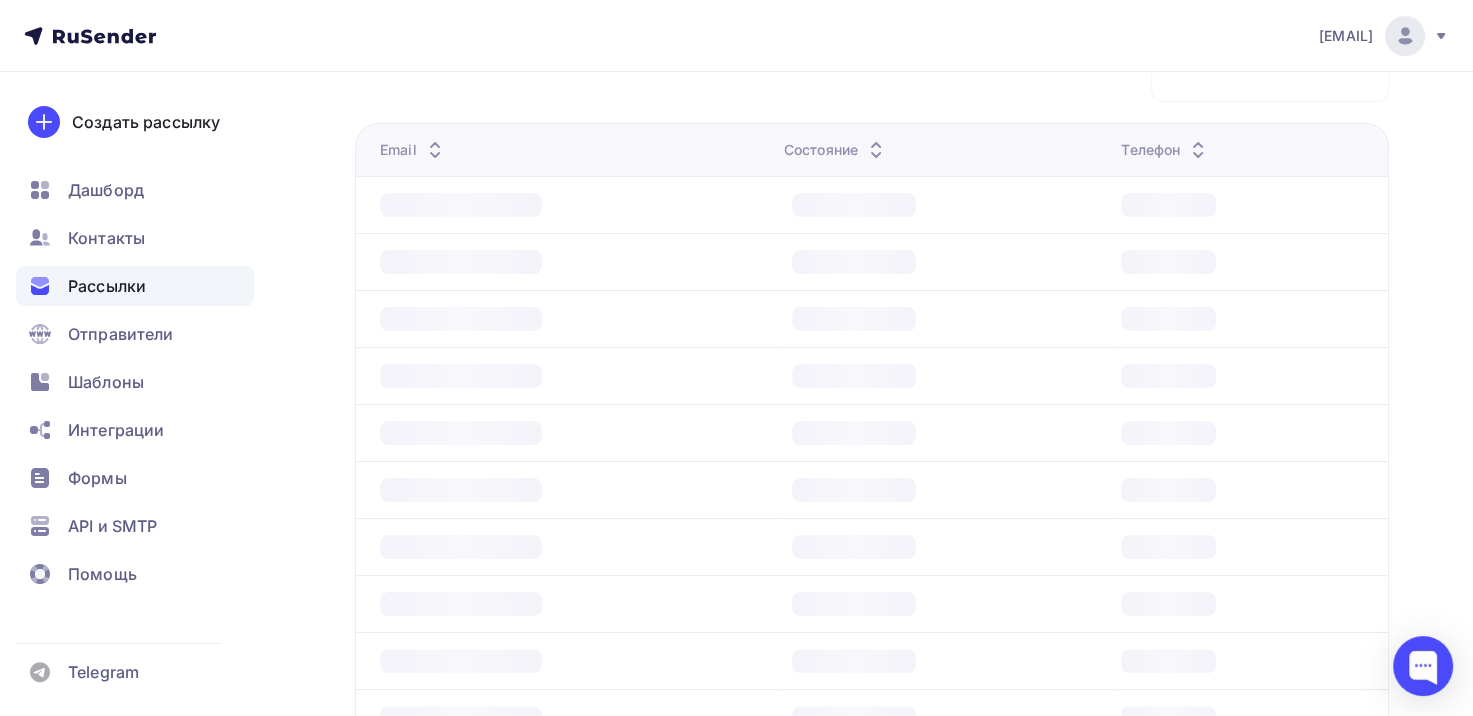 scroll, scrollTop: 246, scrollLeft: 0, axis: vertical 